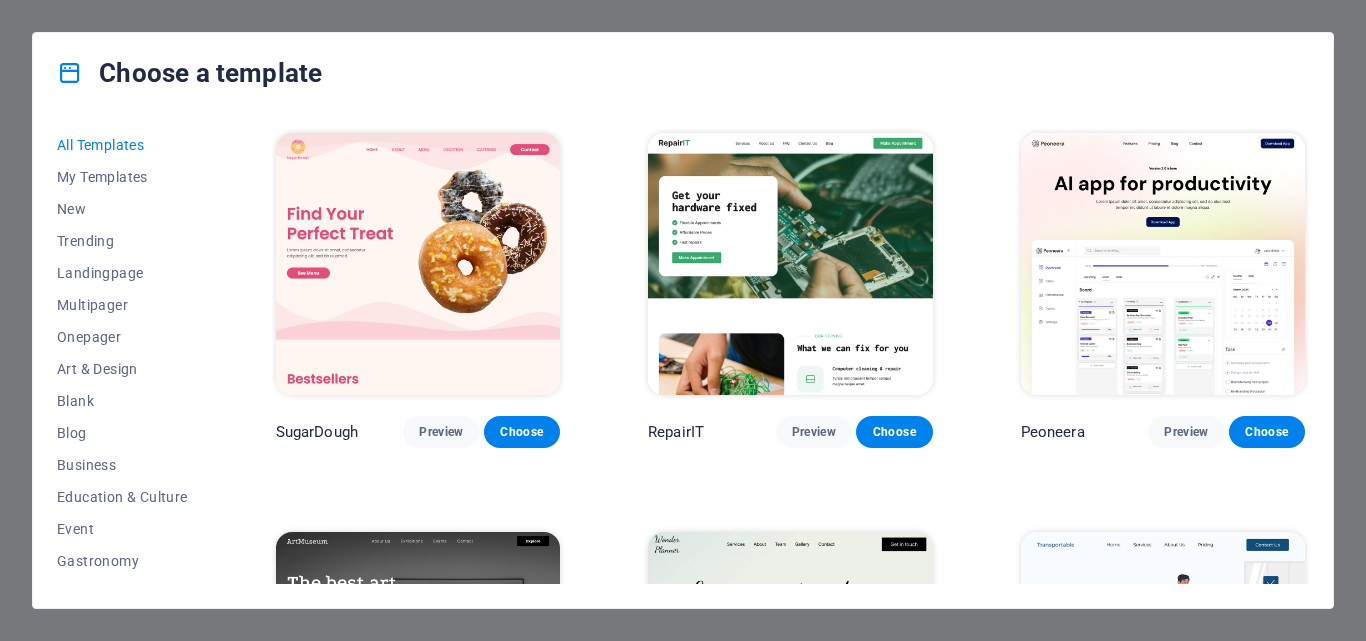 scroll, scrollTop: 0, scrollLeft: 0, axis: both 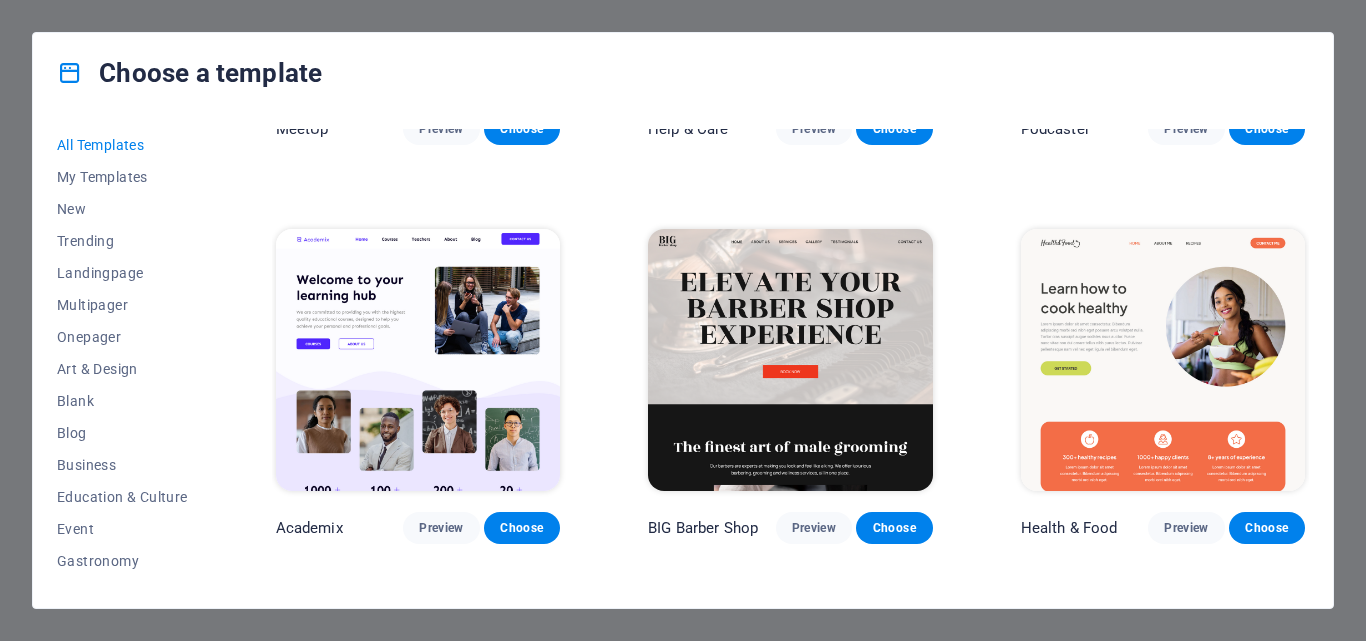 drag, startPoint x: 208, startPoint y: 375, endPoint x: 208, endPoint y: 534, distance: 159 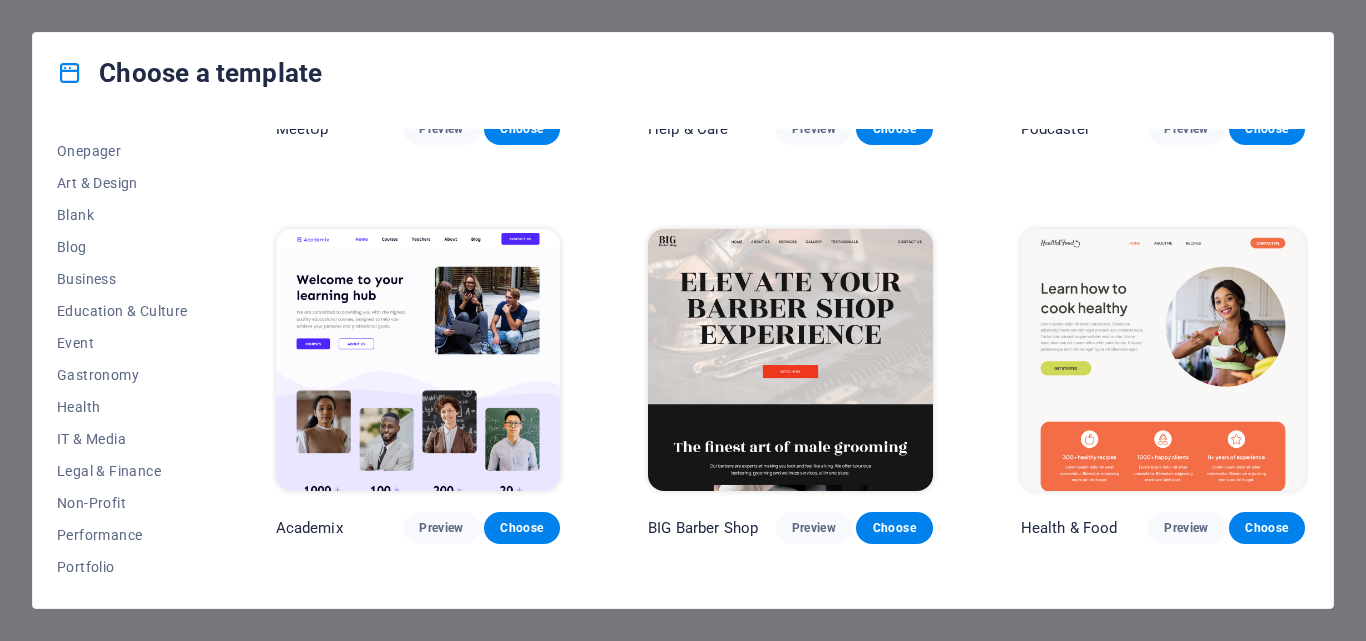 scroll, scrollTop: 345, scrollLeft: 0, axis: vertical 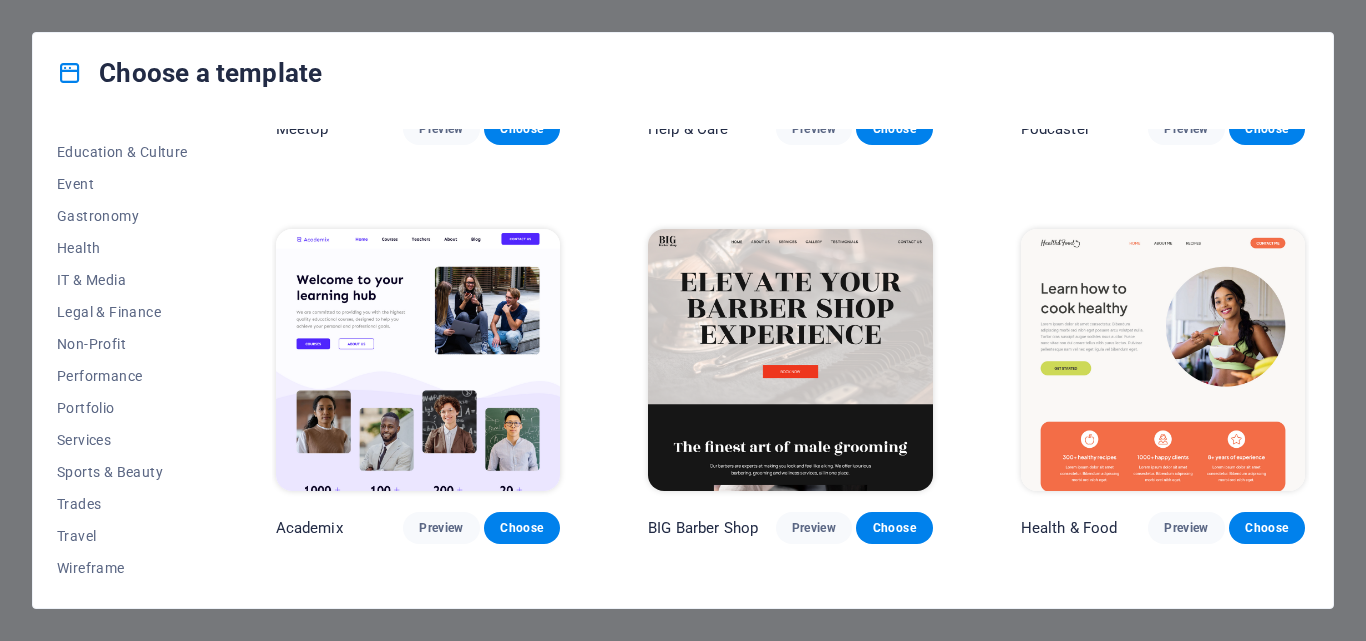 drag, startPoint x: 200, startPoint y: 536, endPoint x: 245, endPoint y: 441, distance: 105.11898 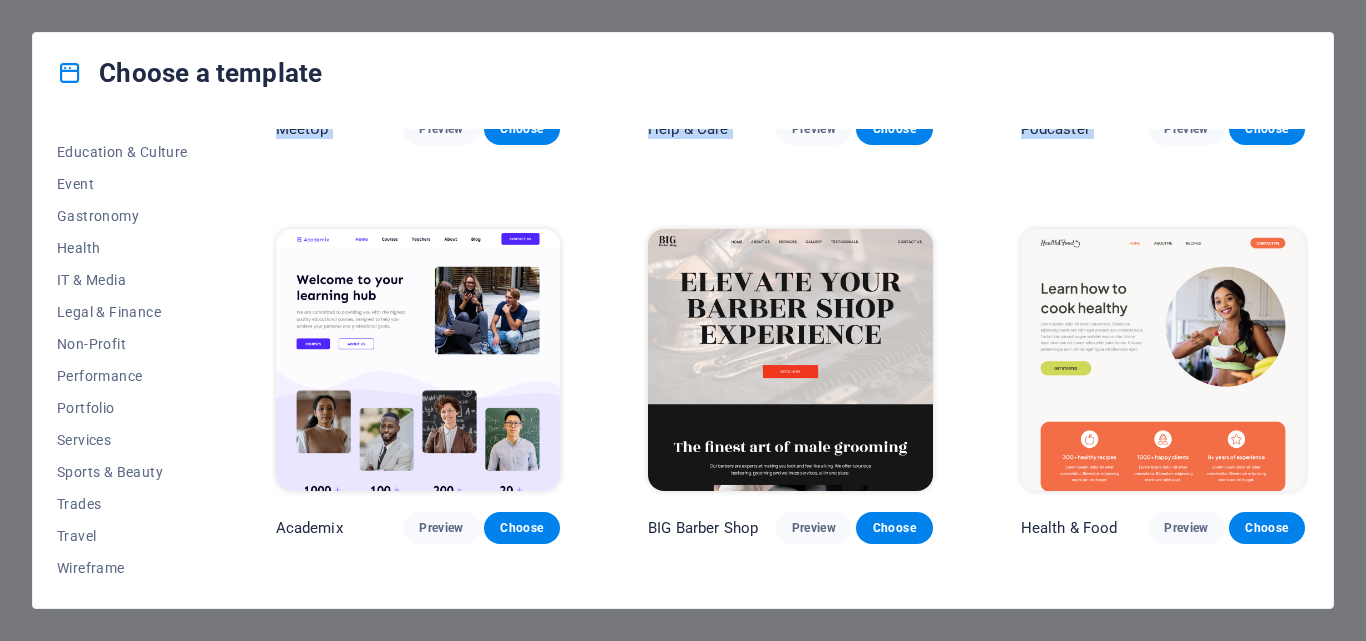 click on "All Templates My Templates New Trending Landingpage Multipager Onepager Art & Design Blank Blog Business Education & Culture Event Gastronomy Health IT & Media Legal & Finance Non-Profit Performance Portfolio Services Sports & Beauty Trades Travel Wireframe SugarDough Preview Choose RepairIT Preview Choose Peoneera Preview Choose Art Museum Preview Choose Wonder Planner Preview Choose Transportable Preview Choose S&L Preview Choose WePaint Preview Choose Eco-Con Preview Choose MeetUp Preview Choose Help & Care Preview Choose Podcaster Preview Choose Academix Preview Choose BIG Barber Shop Preview Choose Health & Food Preview Choose UrbanNest Interiors Preview Choose Green Change Preview Choose The Beauty Temple Preview Choose WeTrain Preview Choose Cleaner Preview Choose Johanna James Preview Choose Delicioso Preview Choose Dream Garden Preview Choose LumeDeAqua Preview Choose Pets Care Preview Choose SafeSpace Preview Choose Midnight Rain Bar Preview Choose Drive Preview Choose Estator Preview Choose Preview" at bounding box center [683, 360] 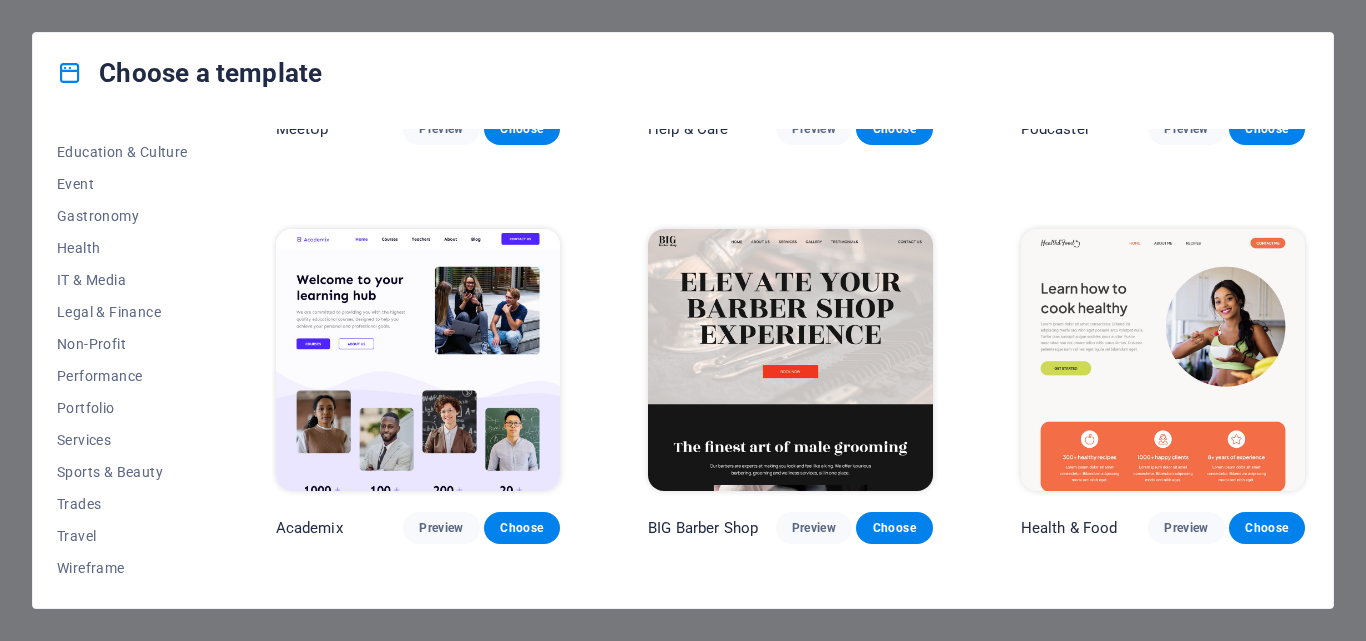 click on "All Templates My Templates New Trending Landingpage Multipager Onepager Art & Design Blank Blog Business Education & Culture Event Gastronomy Health IT & Media Legal & Finance Non-Profit Performance Portfolio Services Sports & Beauty Trades Travel Wireframe" at bounding box center (134, 356) 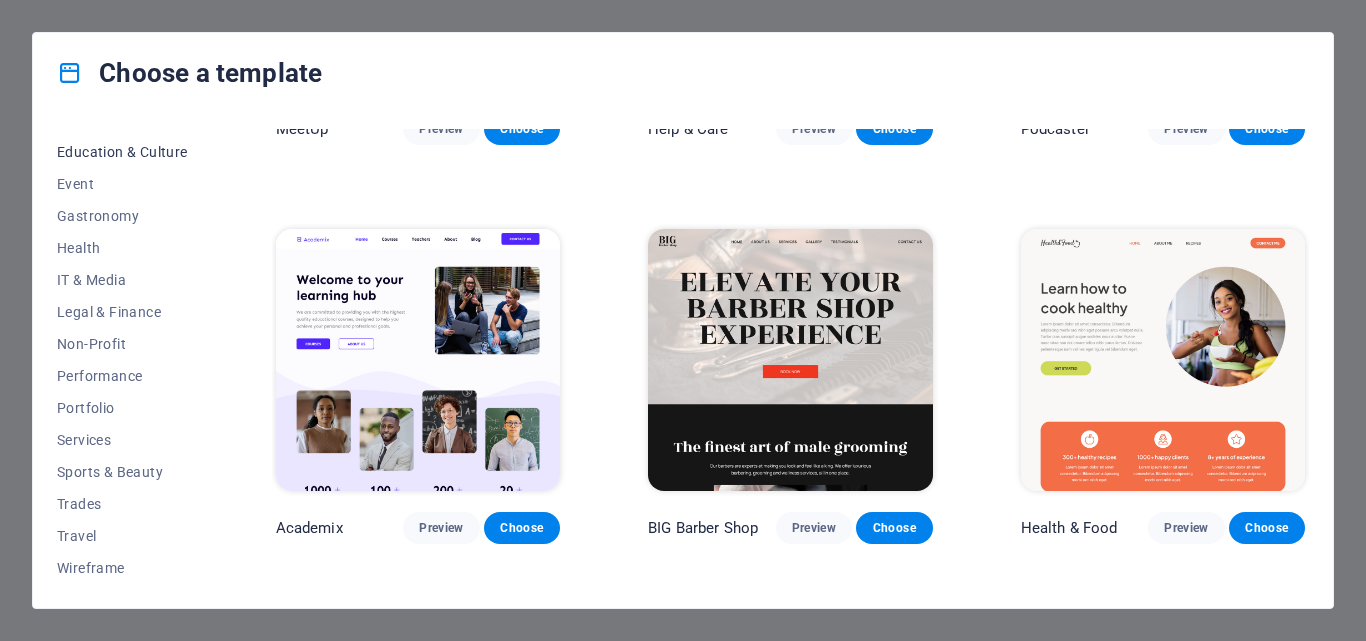 click on "Education & Culture" at bounding box center [122, 152] 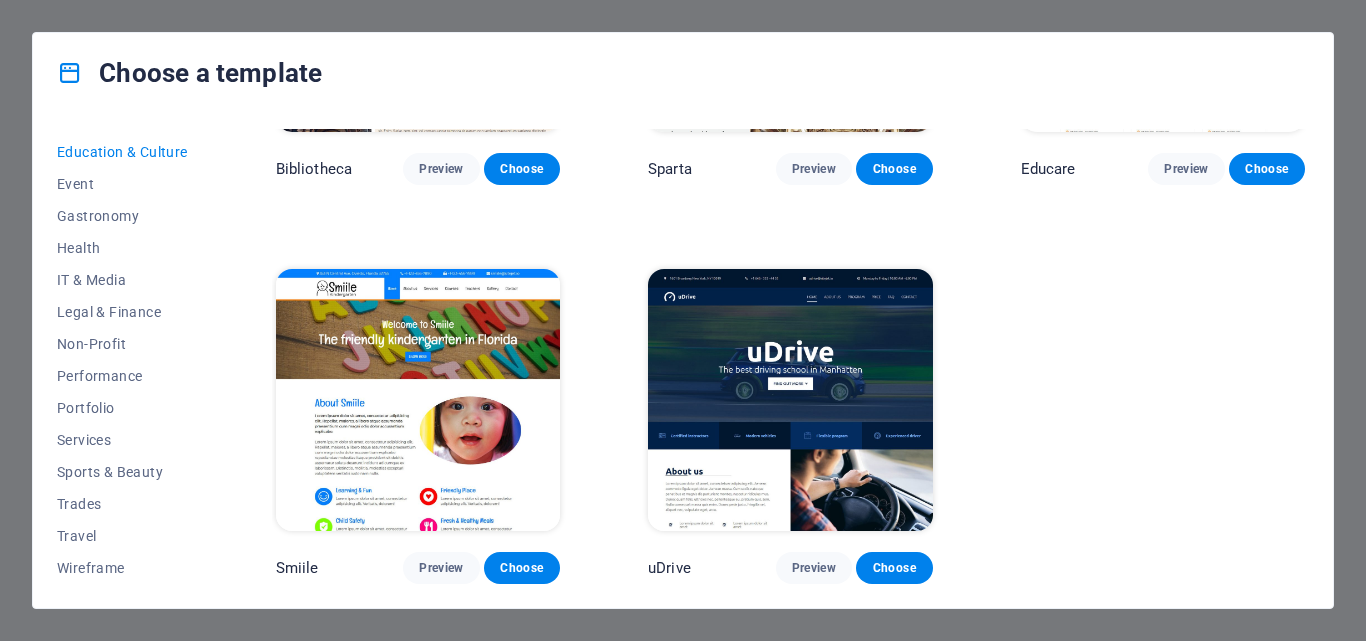 scroll, scrollTop: 0, scrollLeft: 0, axis: both 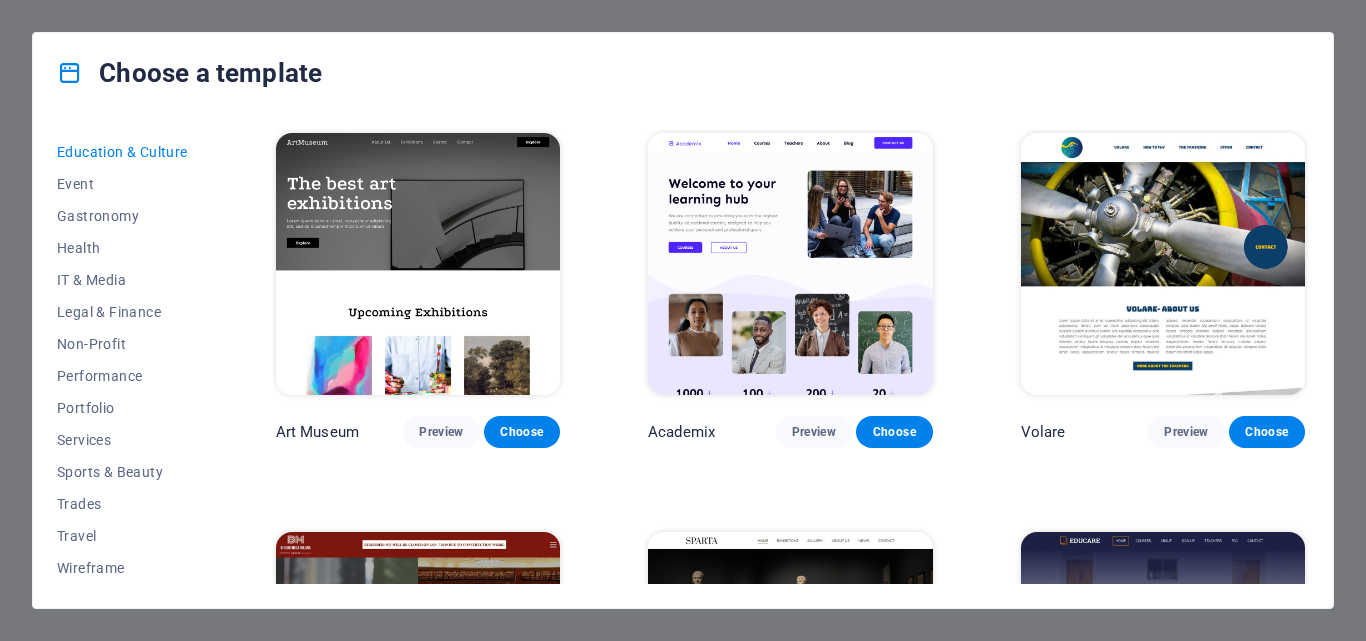 click on "Education & Culture" at bounding box center [122, 152] 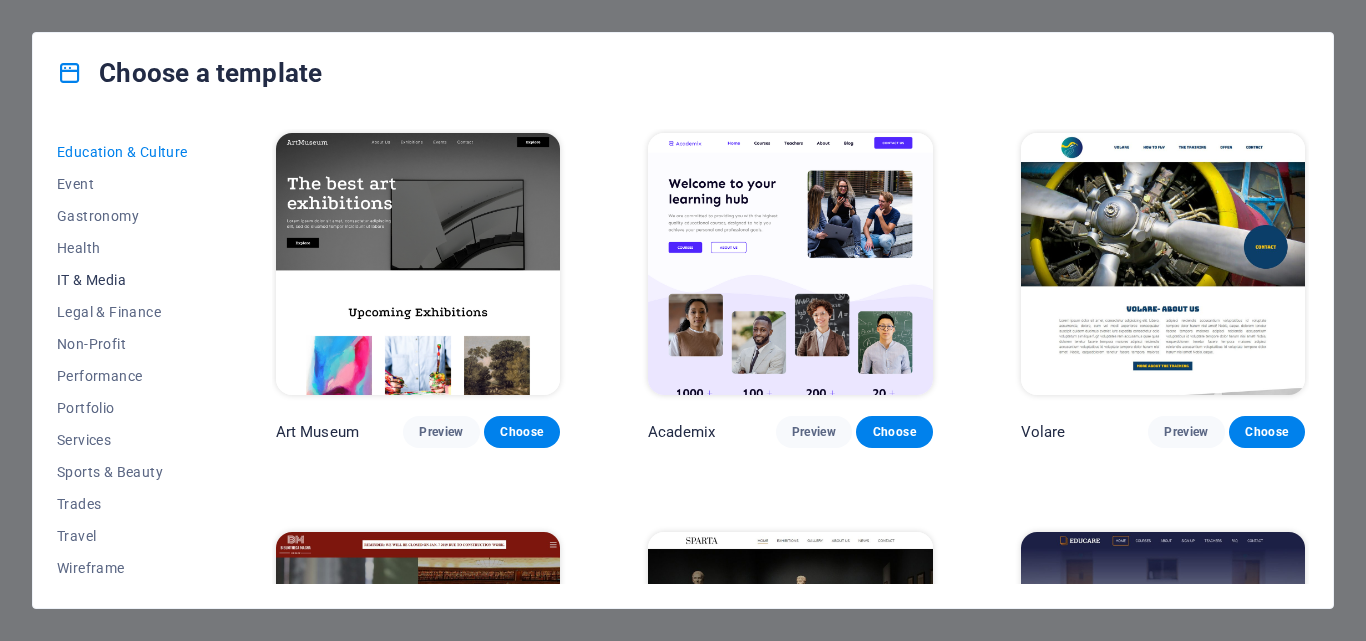 click on "IT & Media" at bounding box center (122, 280) 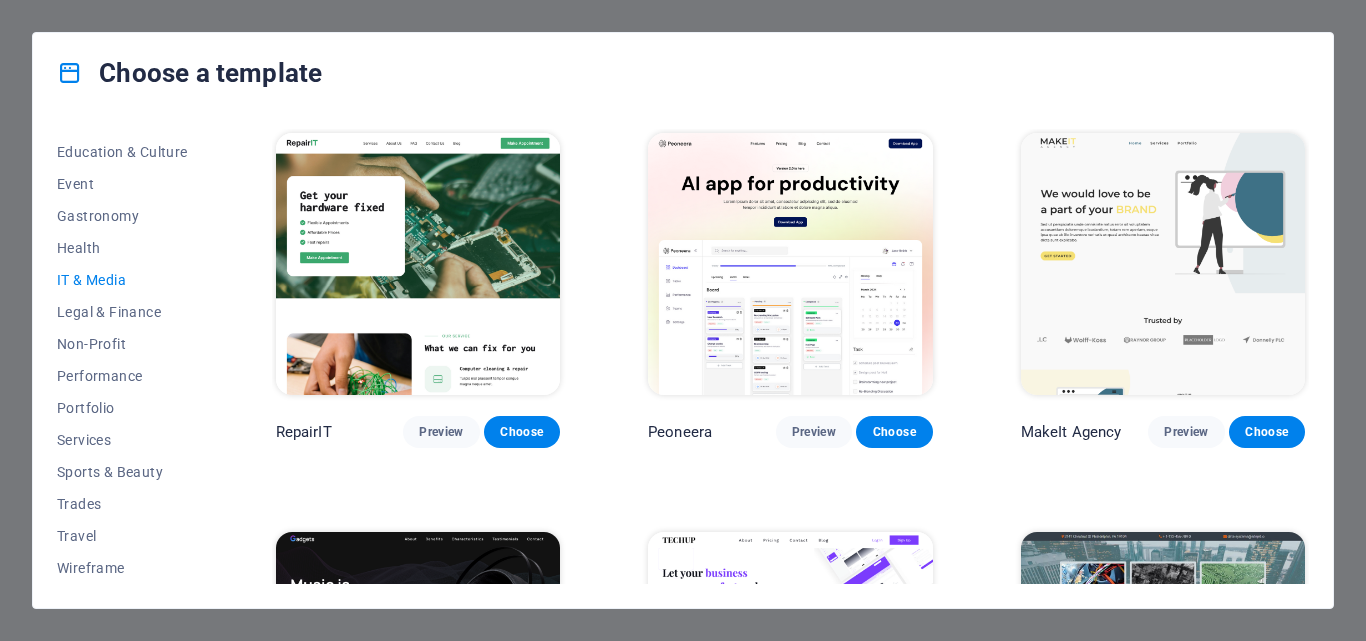 click on "All Templates My Templates New Trending Landingpage Multipager Onepager Art & Design Blank Blog Business Education & Culture Event Gastronomy Health IT & Media Legal & Finance Non-Profit Performance Portfolio Services Sports & Beauty Trades Travel Wireframe RepairIT Preview Choose Peoneera Preview Choose MakeIt Agency Preview Choose Gadgets Preview Choose TechUp Preview Choose Data Systems Preview Choose Genius Preview Choose The Domain Preview Choose Fullprint Preview Choose Cloudly Preview Choose Elitenoobs Preview Choose Marketer Preview Choose" at bounding box center (683, 360) 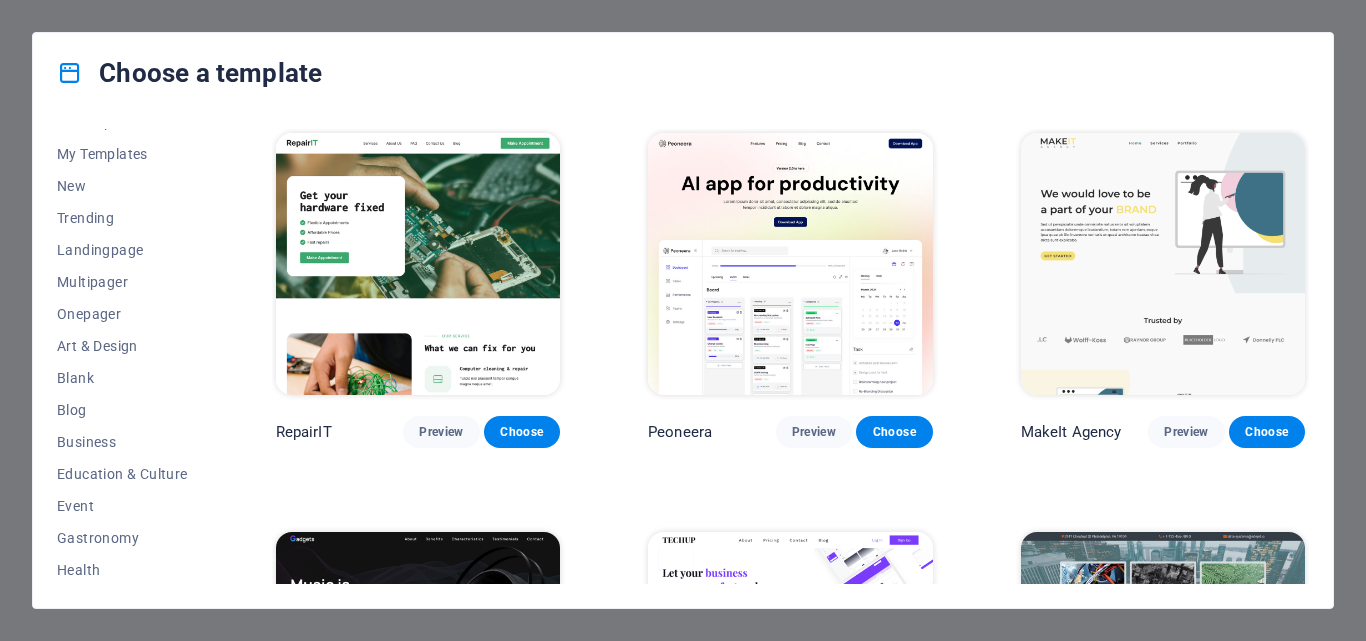 scroll, scrollTop: 0, scrollLeft: 0, axis: both 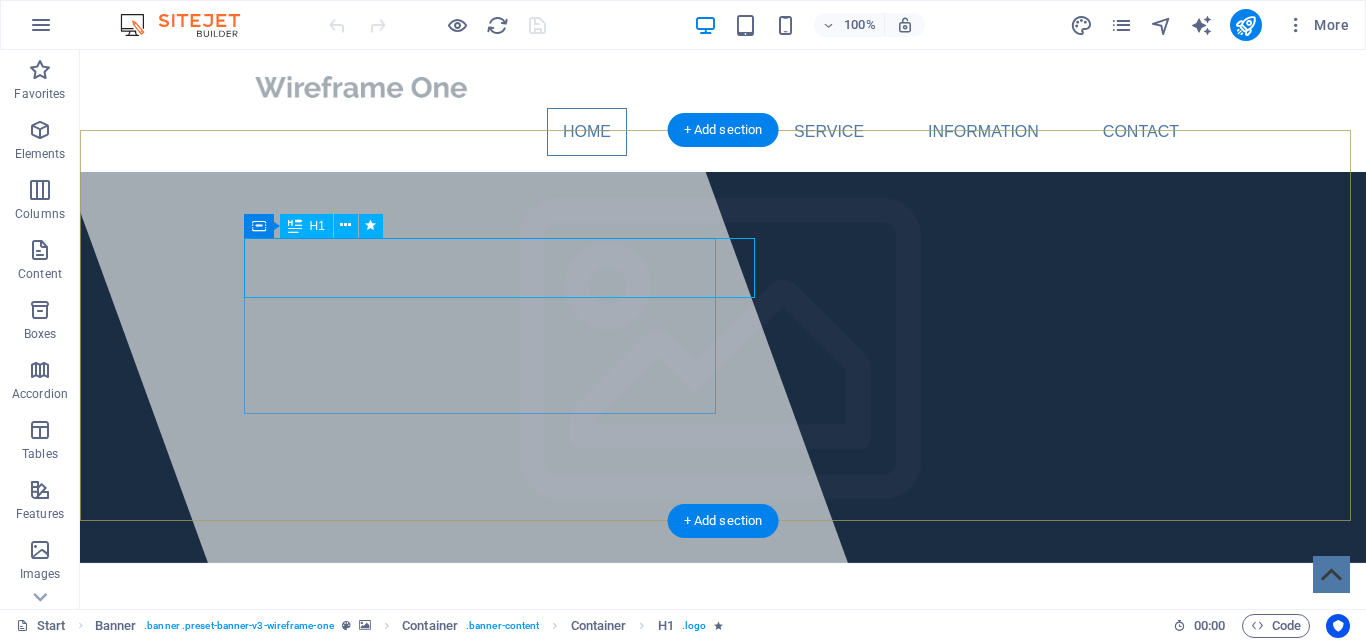 click on "[DOMAIN]" at bounding box center [345, 673] 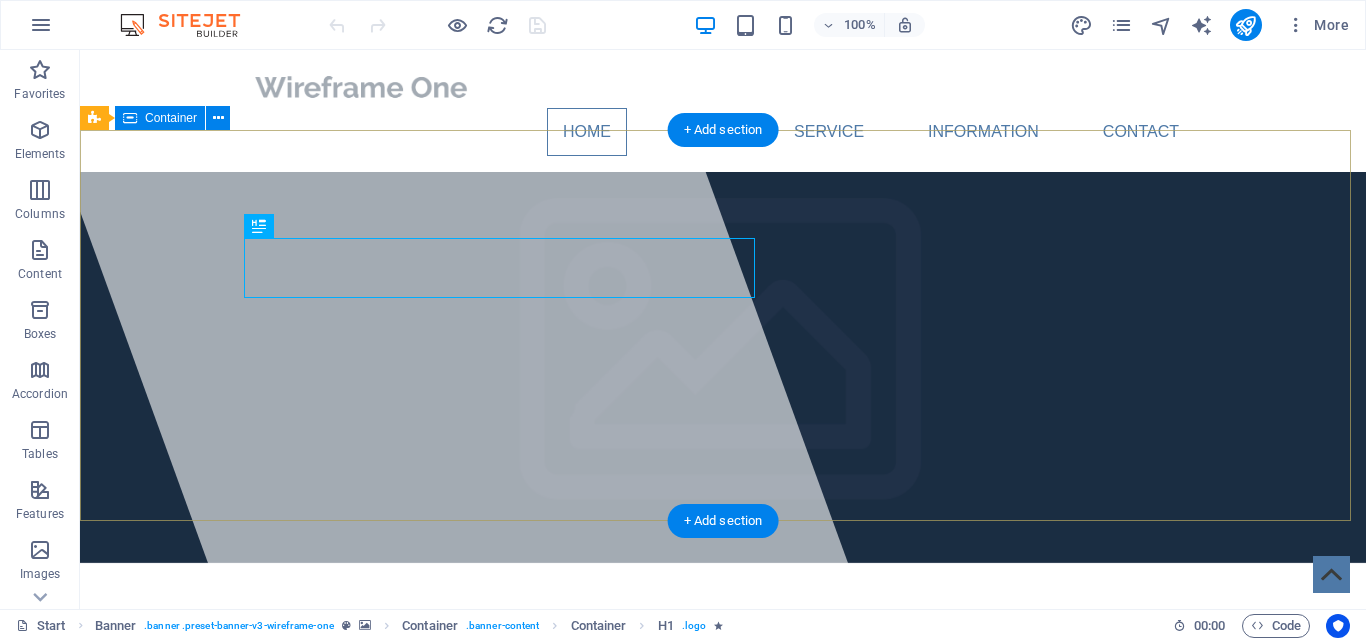 drag, startPoint x: 249, startPoint y: 270, endPoint x: 742, endPoint y: 284, distance: 493.19873 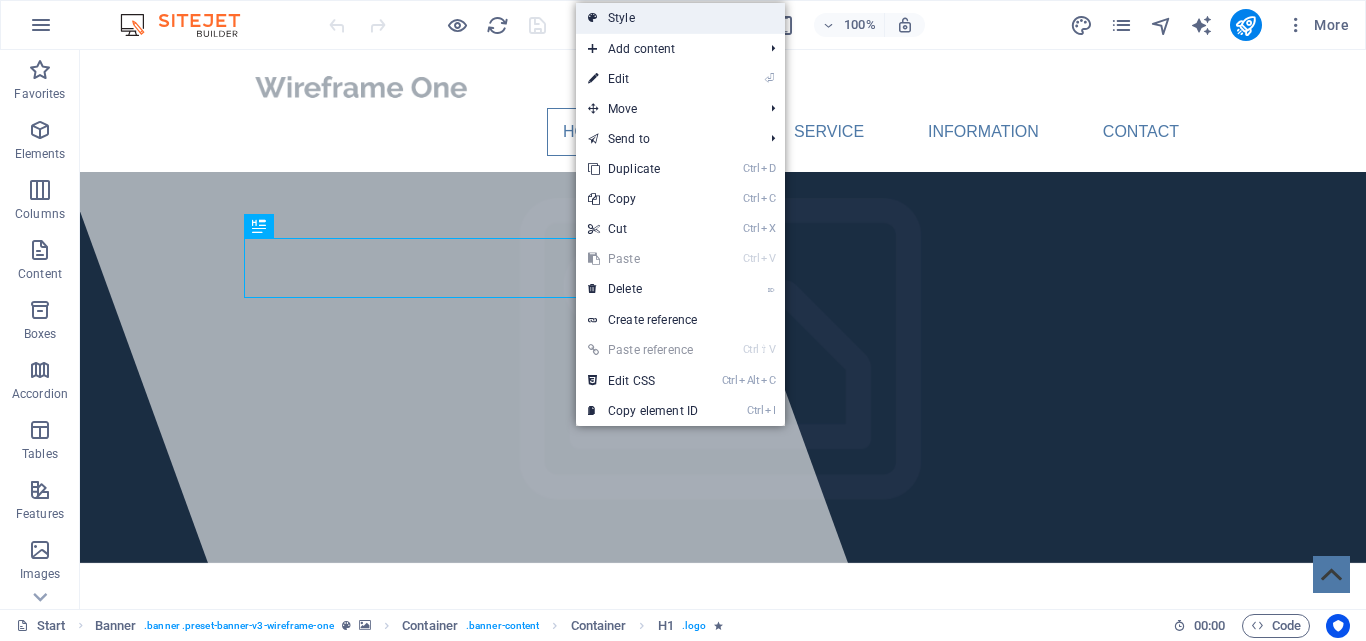 click on "Style" at bounding box center [680, 18] 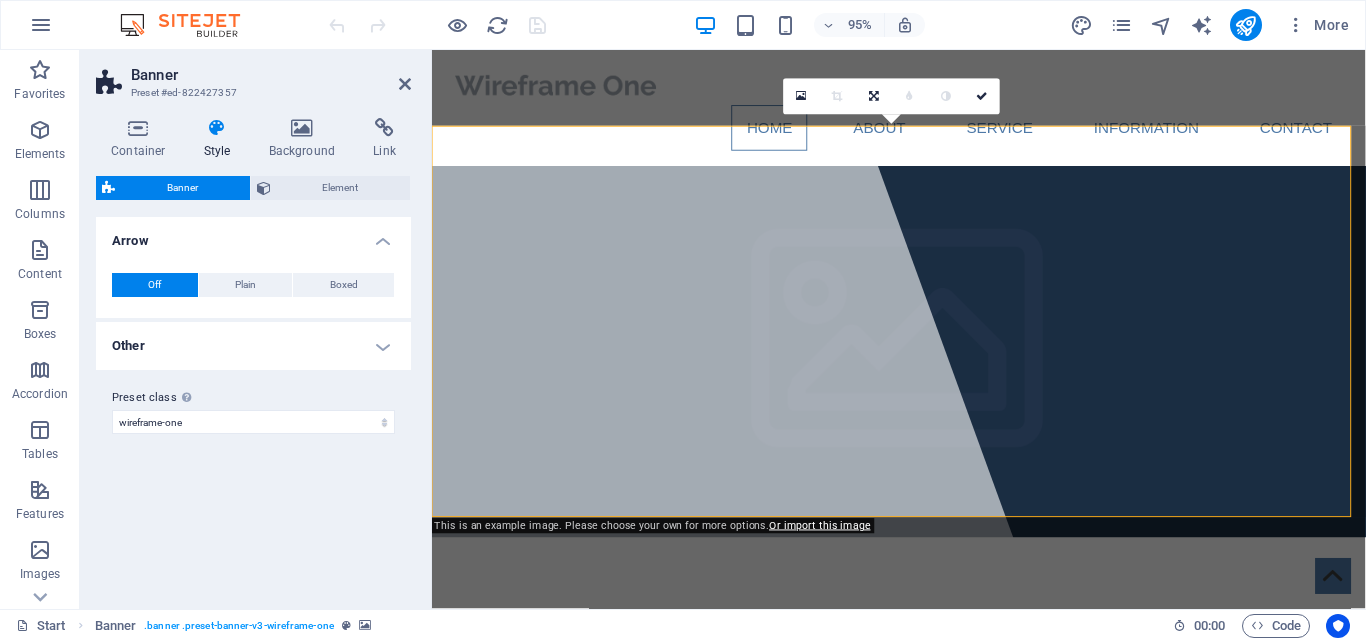 click on "Style" at bounding box center [221, 139] 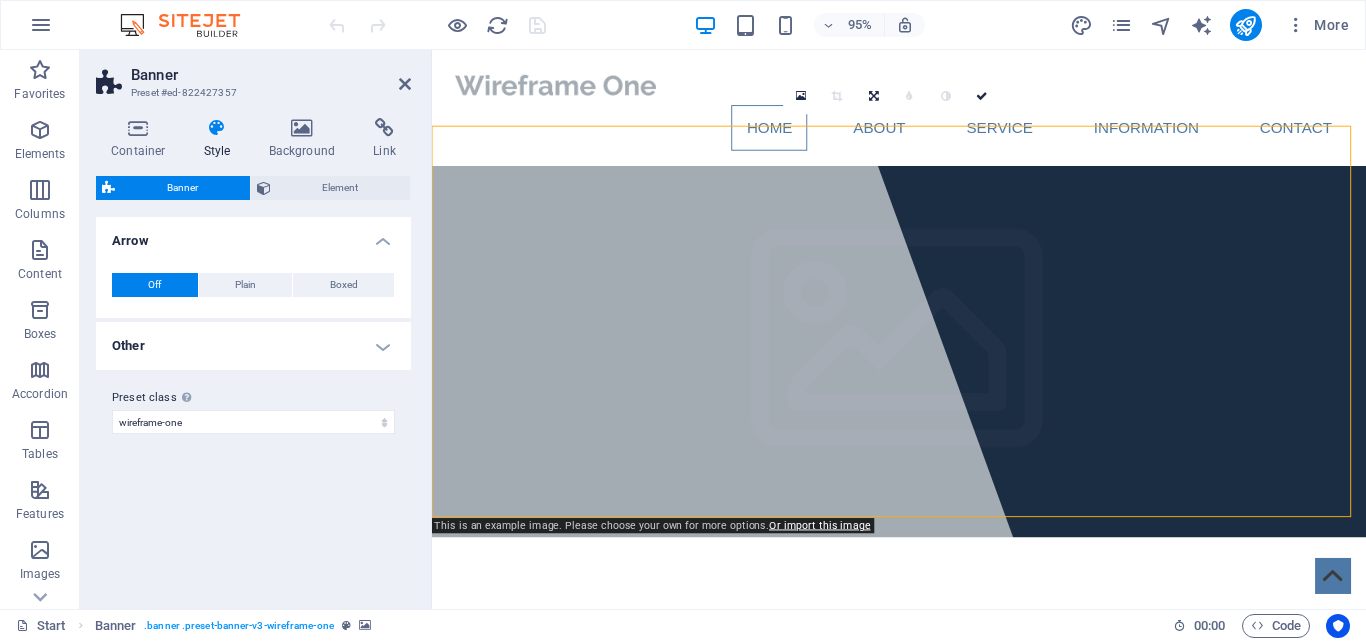 click on "Other" at bounding box center (253, 346) 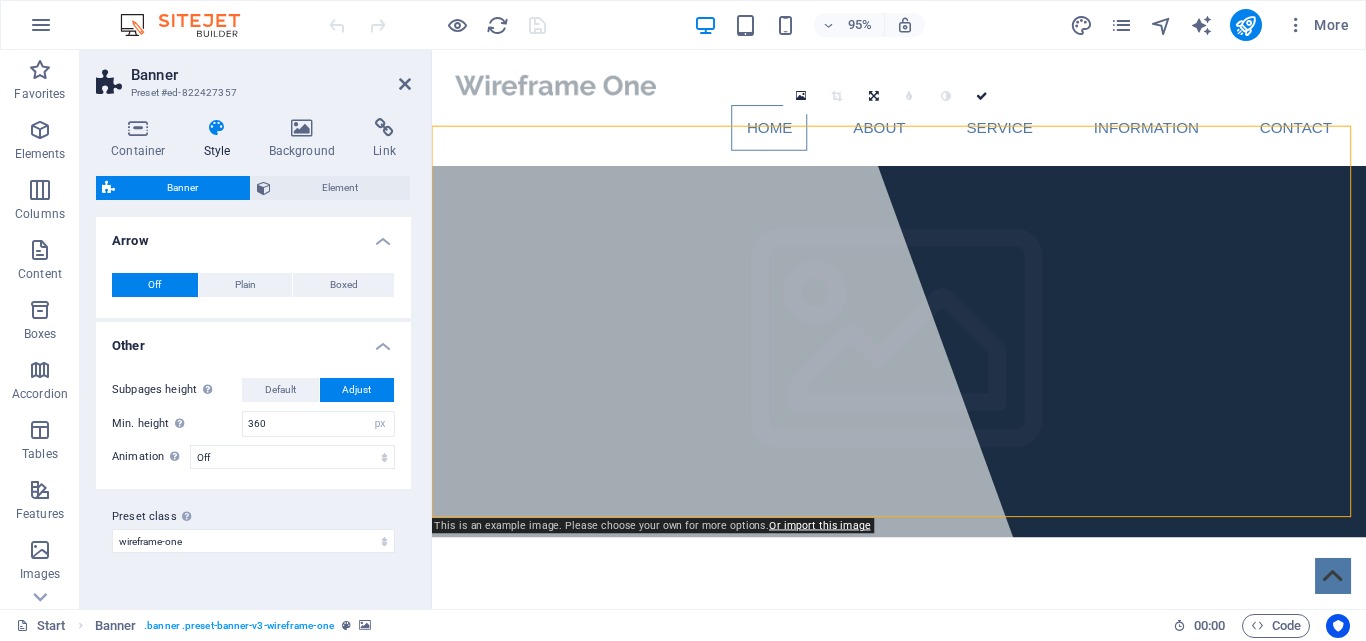 click on "Other" at bounding box center [253, 340] 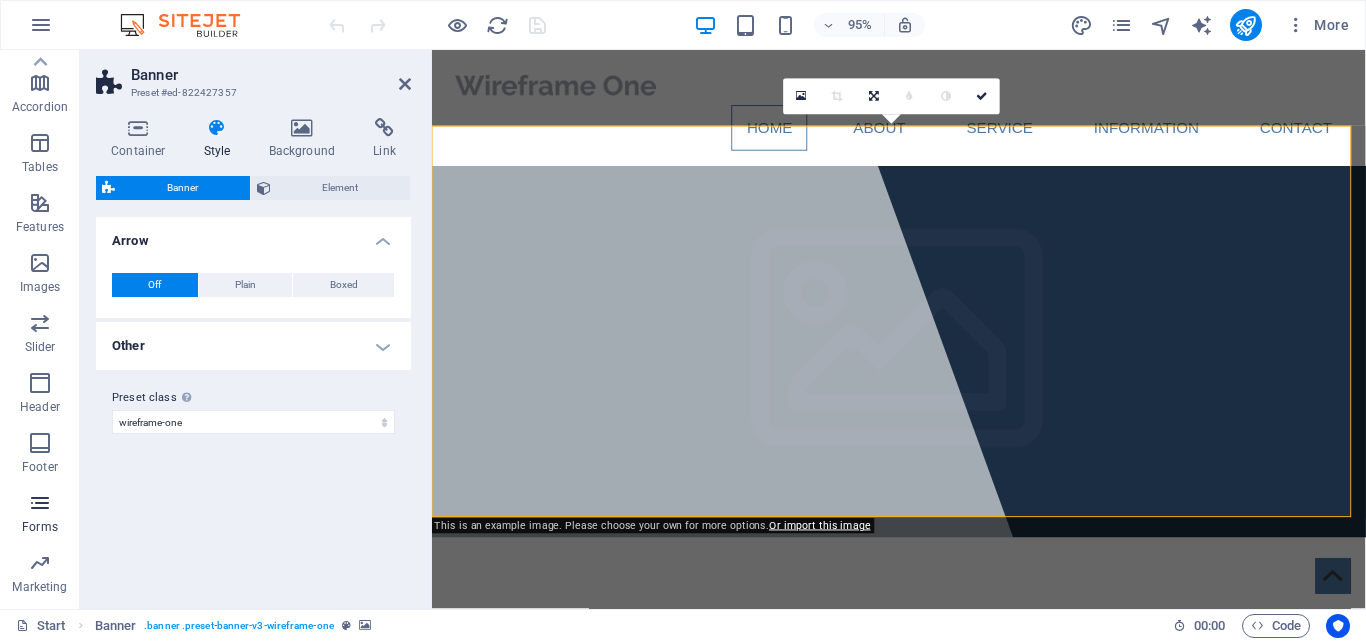 scroll, scrollTop: 241, scrollLeft: 0, axis: vertical 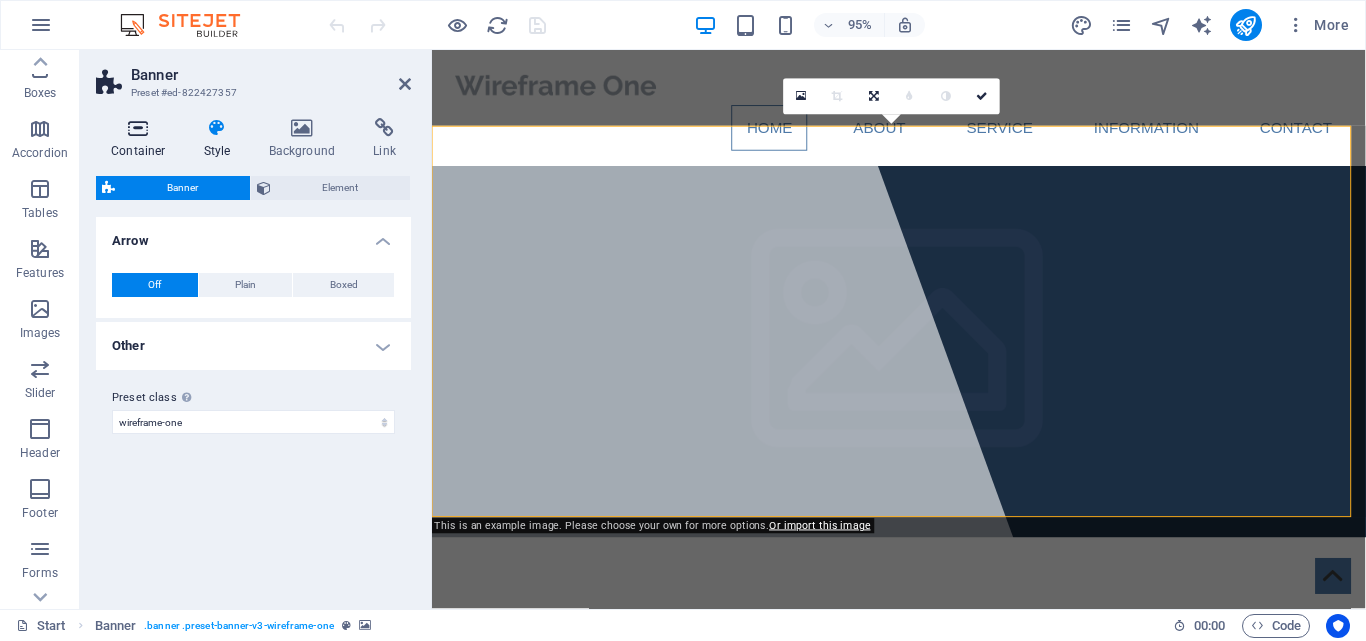 click at bounding box center [138, 128] 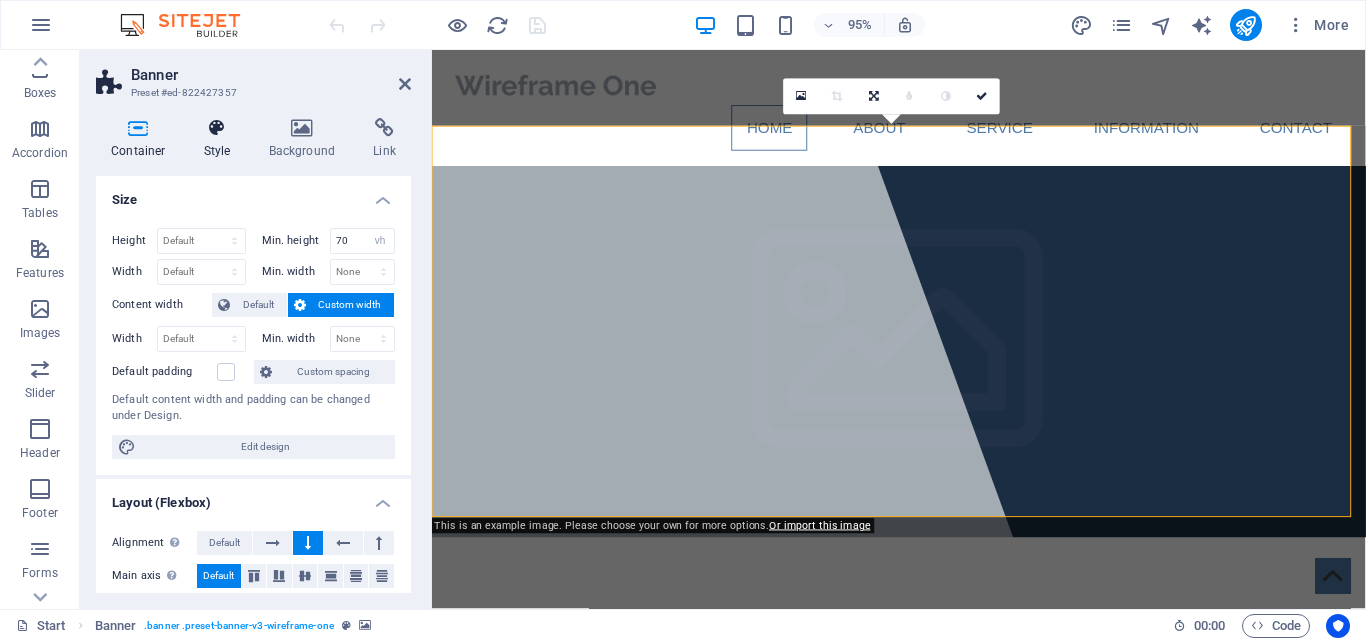 click at bounding box center (217, 128) 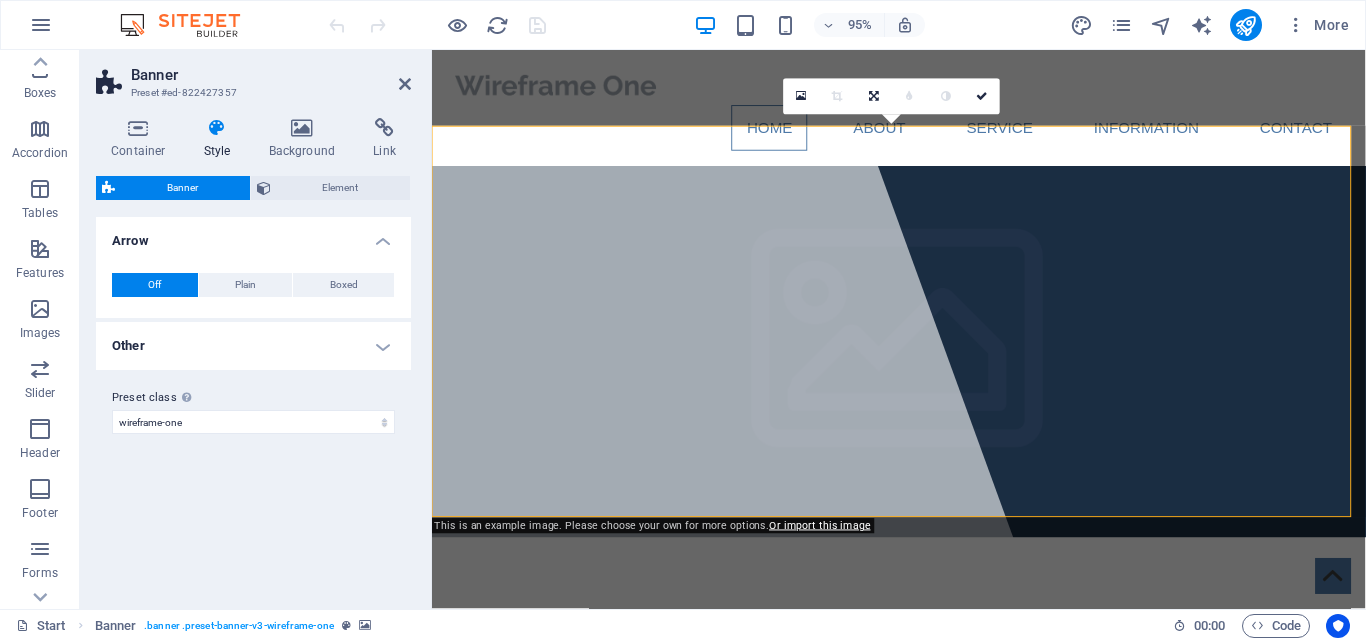 click on "Style" at bounding box center [221, 139] 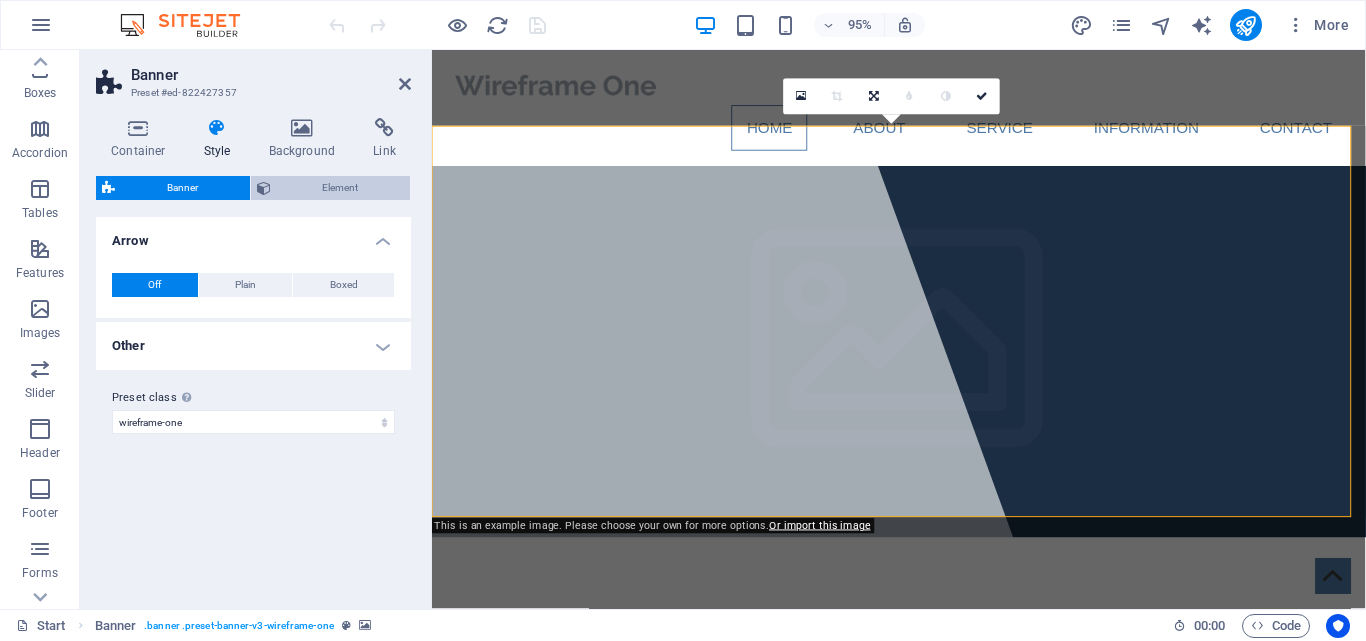 click on "Element" at bounding box center [331, 188] 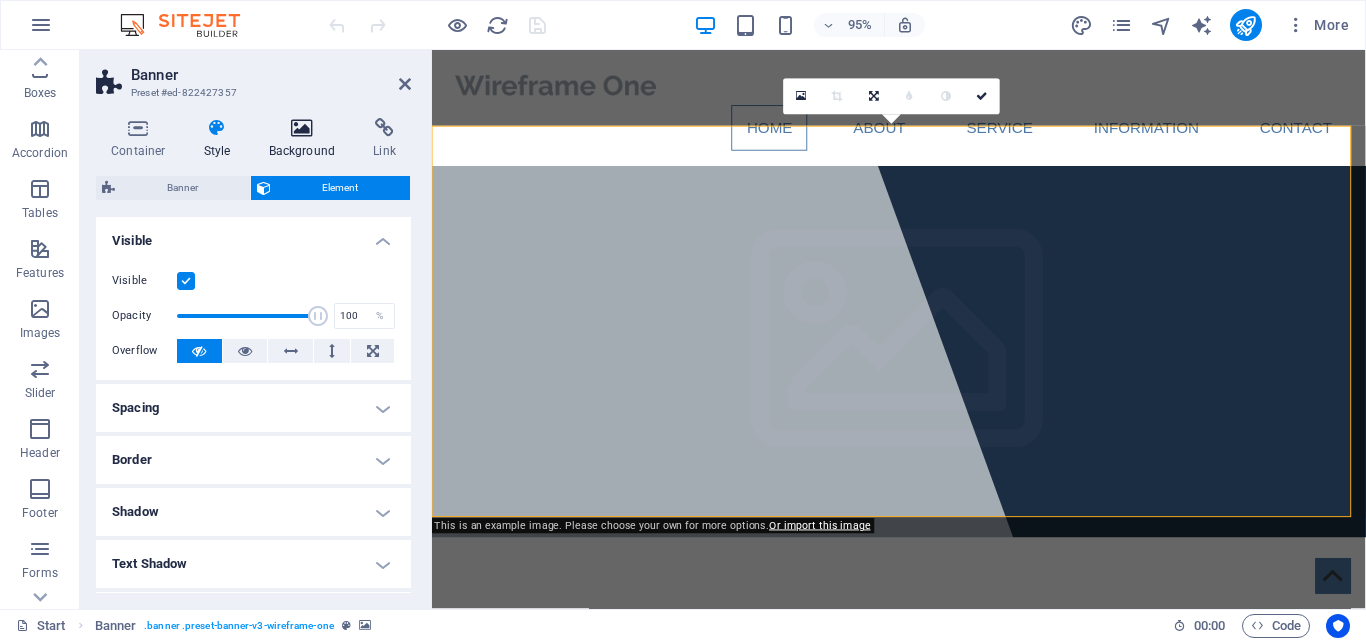 click at bounding box center [302, 128] 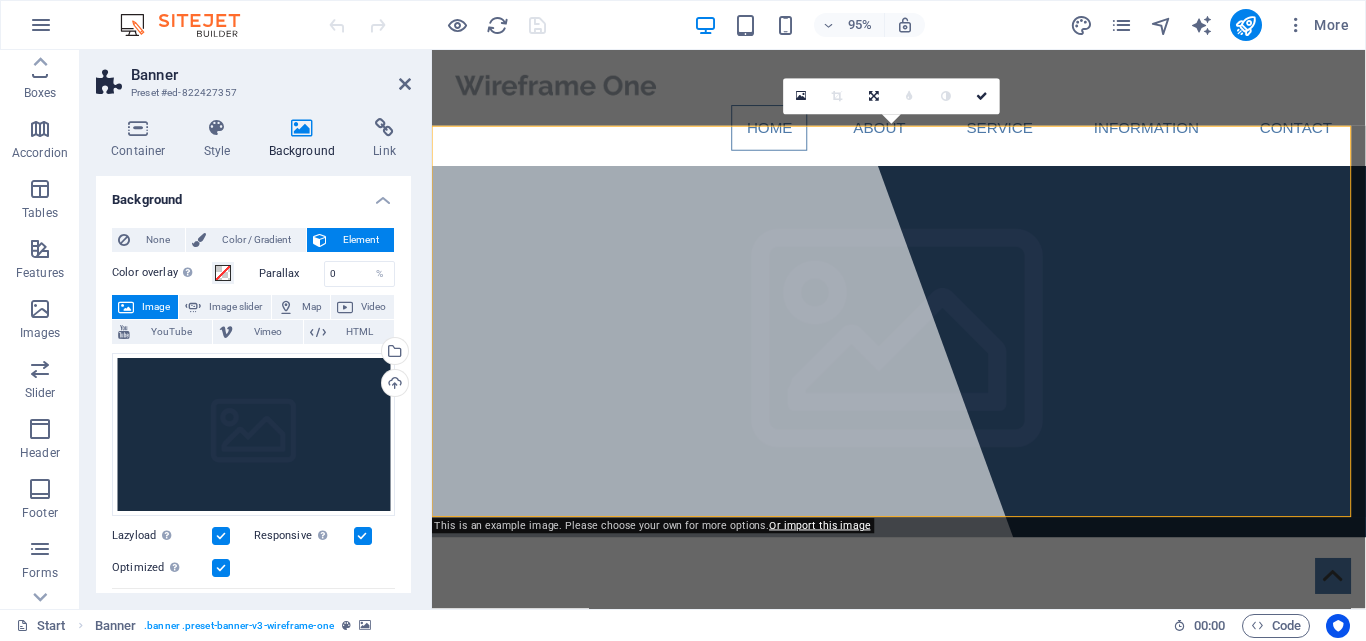 click on "Color overlay Places an overlay over the background to colorize it" at bounding box center (162, 273) 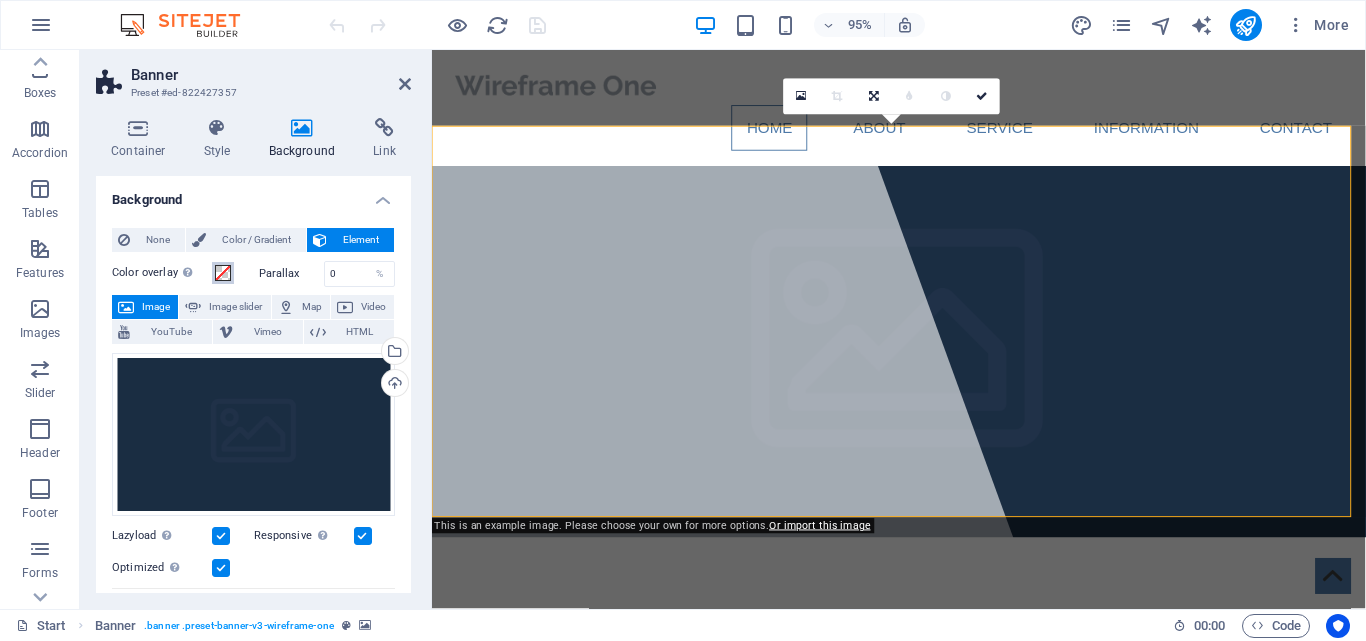 click on "Color overlay Places an overlay over the background to colorize it" at bounding box center (223, 273) 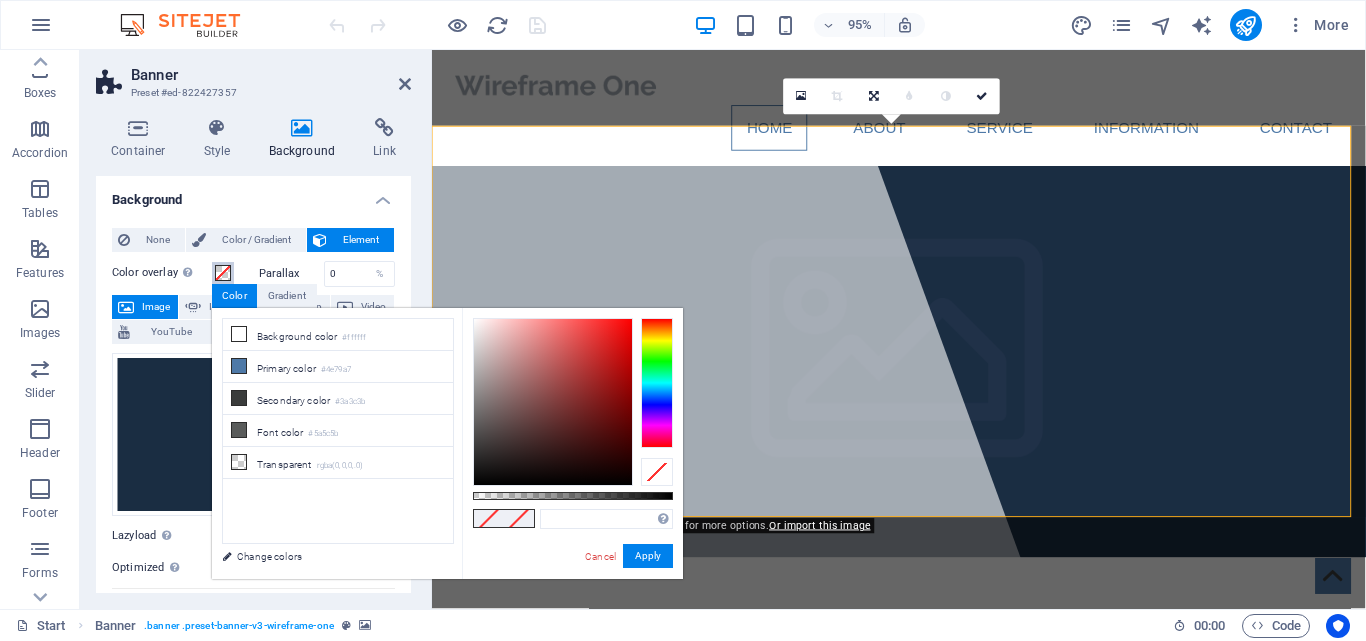 type on "#000000" 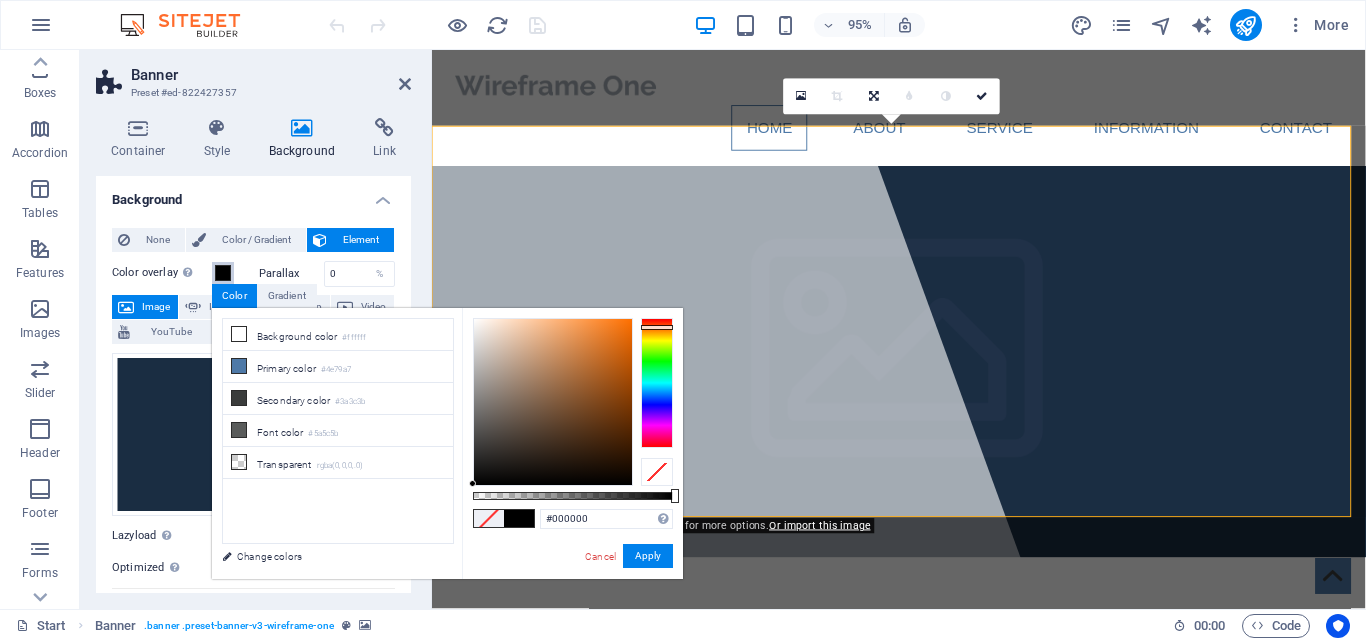 click at bounding box center (657, 383) 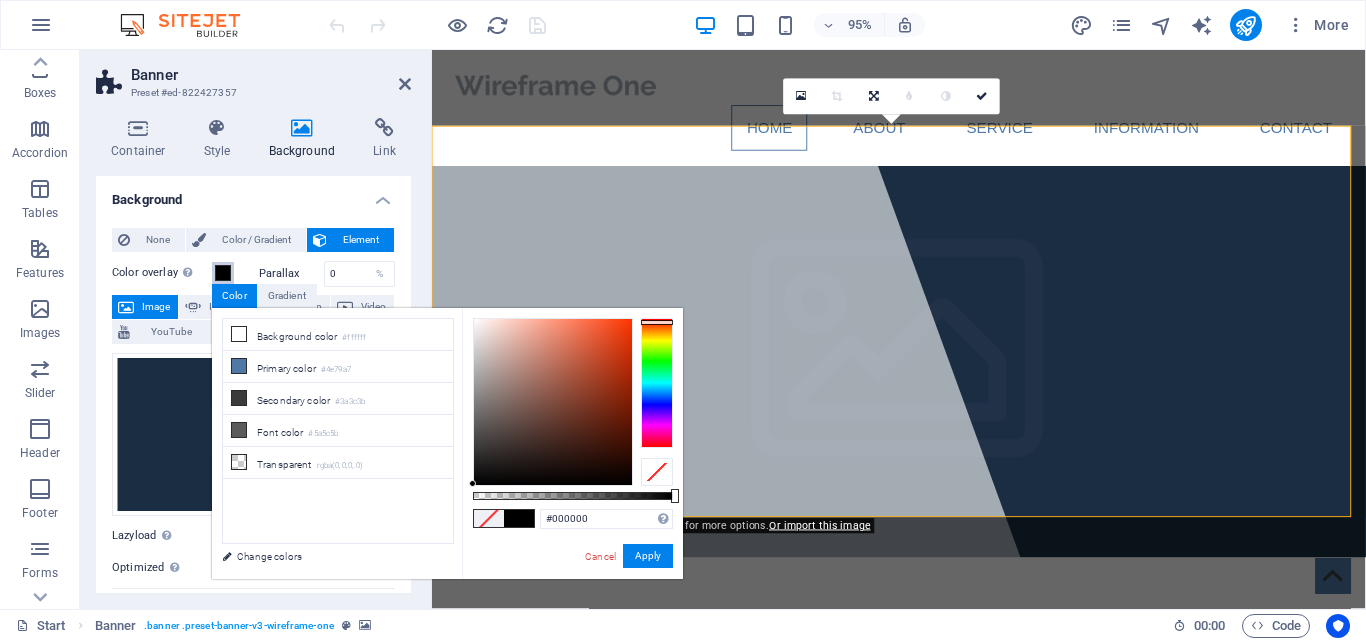 click at bounding box center (657, 383) 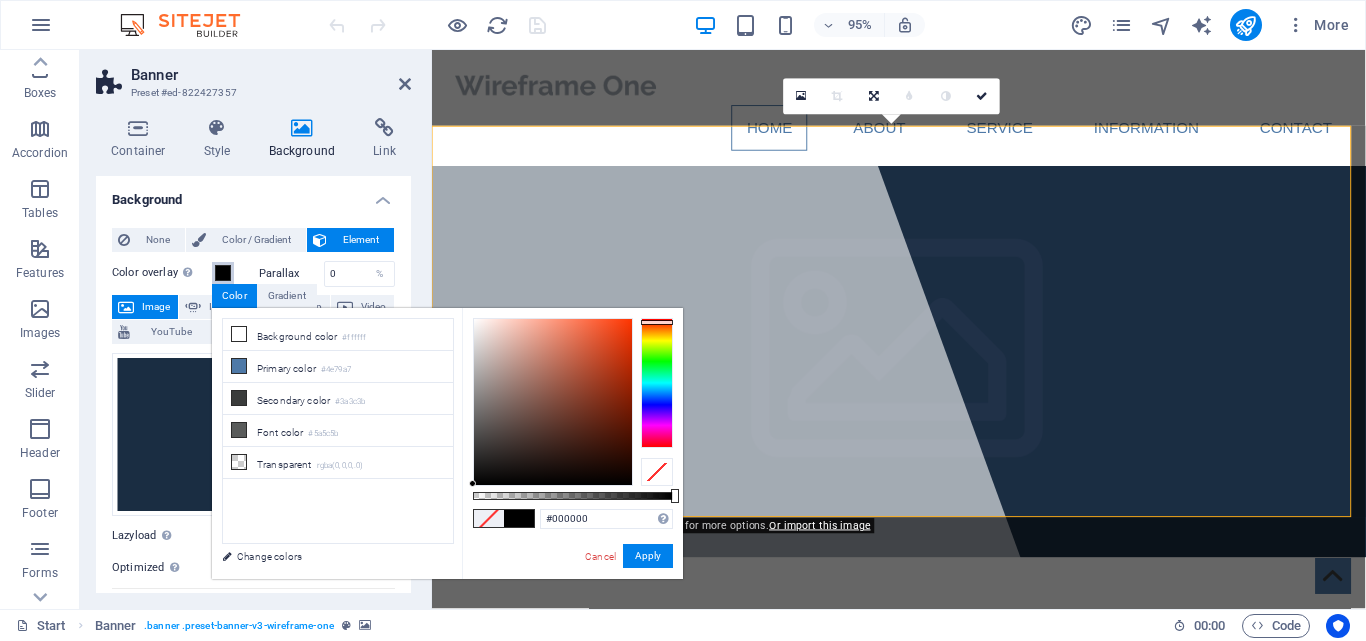 click at bounding box center [657, 383] 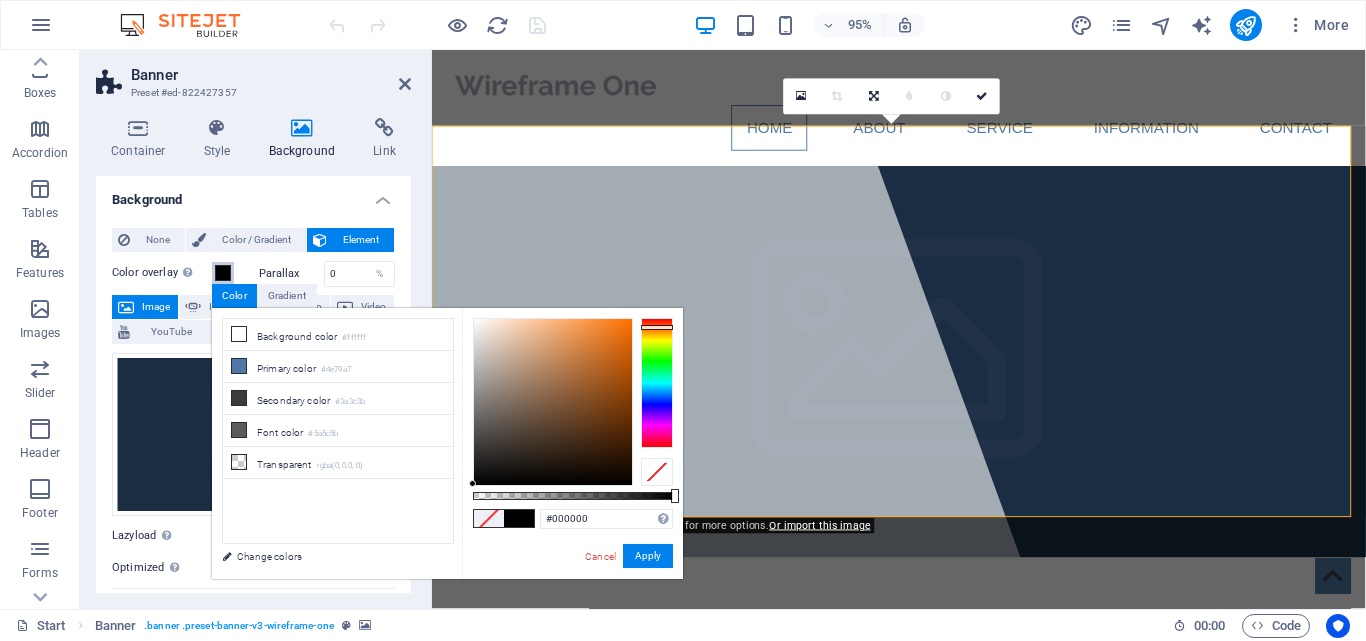 click at bounding box center [657, 383] 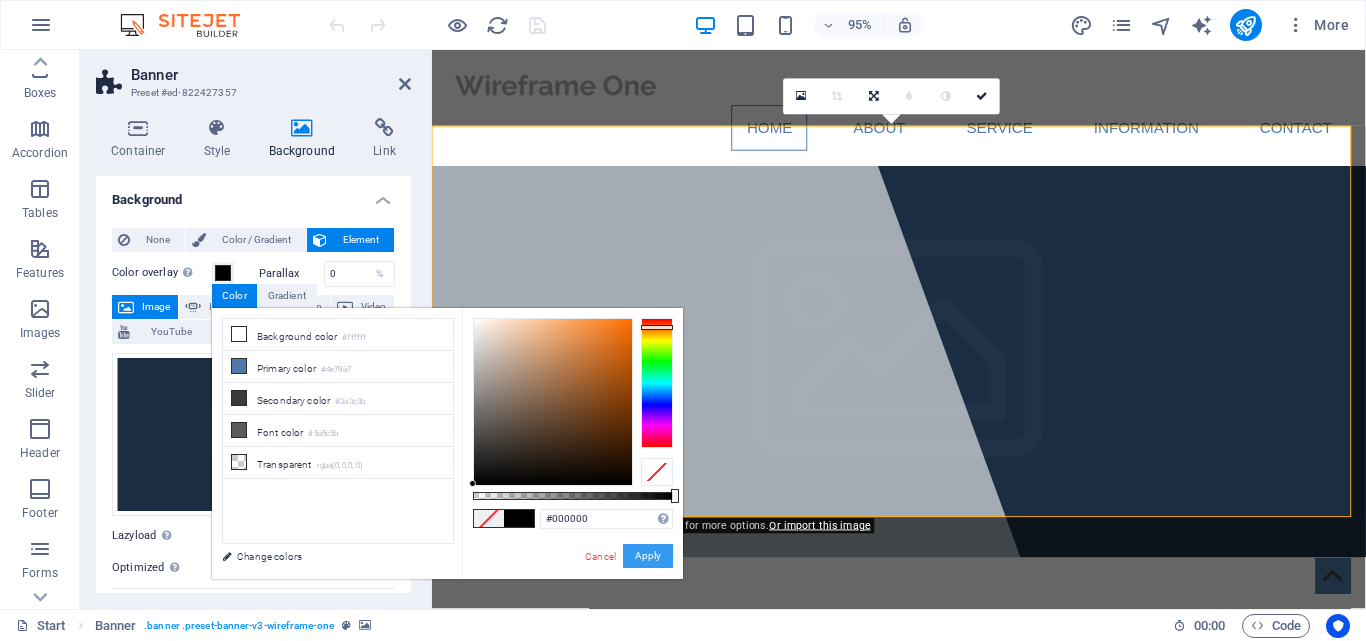 click on "Apply" at bounding box center (648, 556) 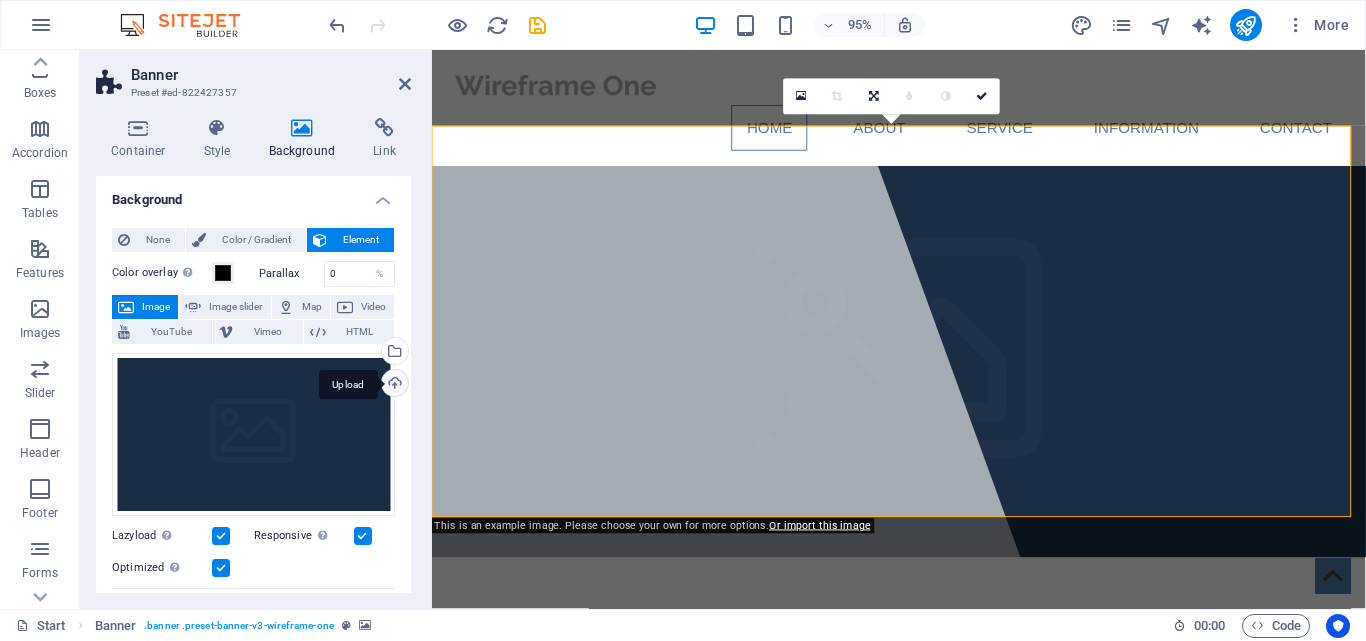 click on "Upload" at bounding box center [393, 385] 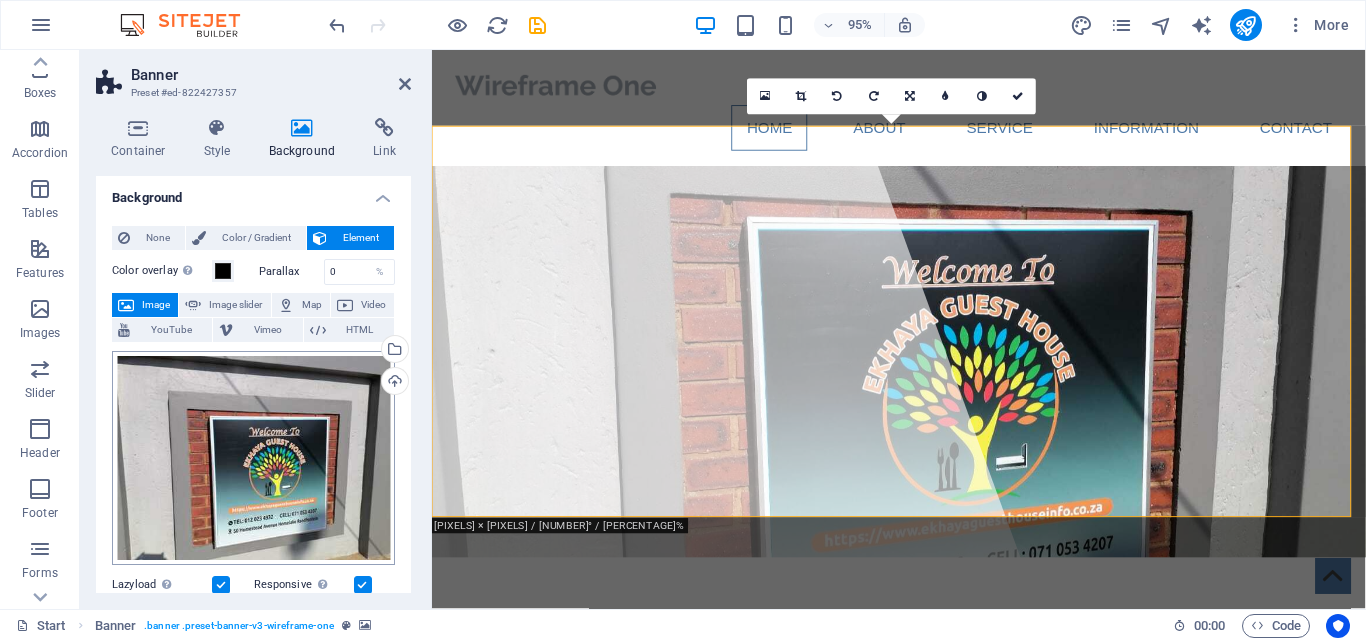 scroll, scrollTop: 0, scrollLeft: 0, axis: both 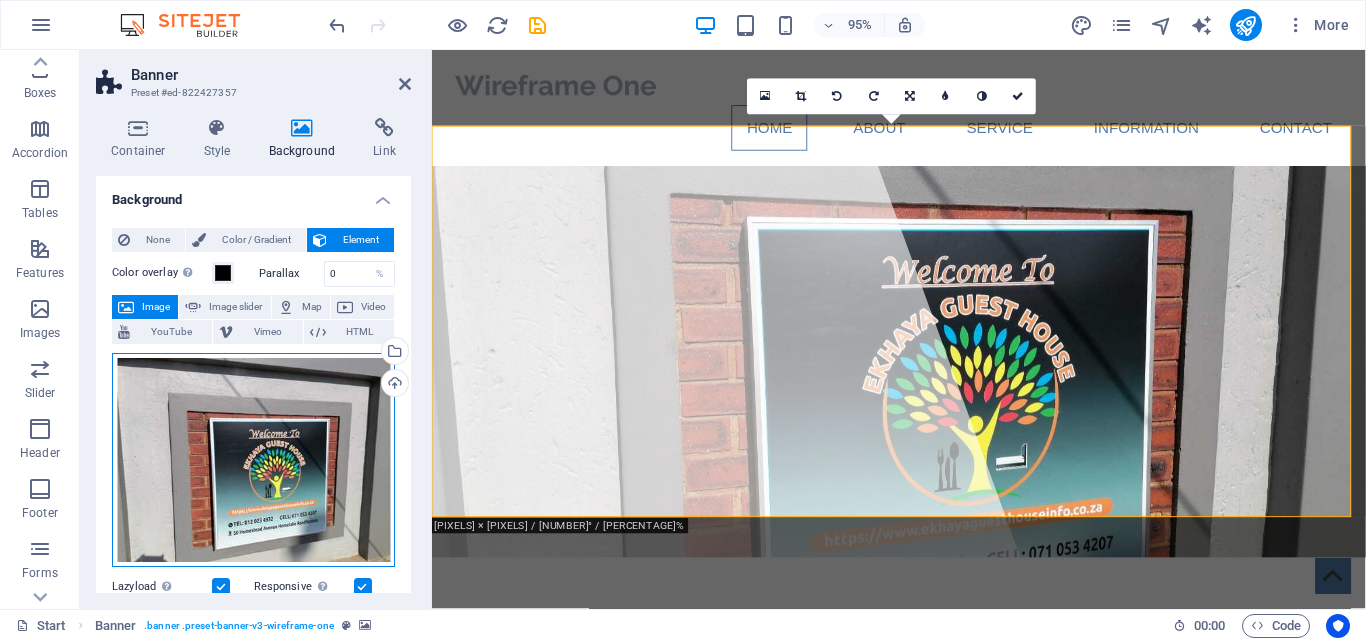 click on "Drag files here, click to choose files or select files from Files or our free stock photos & videos" at bounding box center [253, 460] 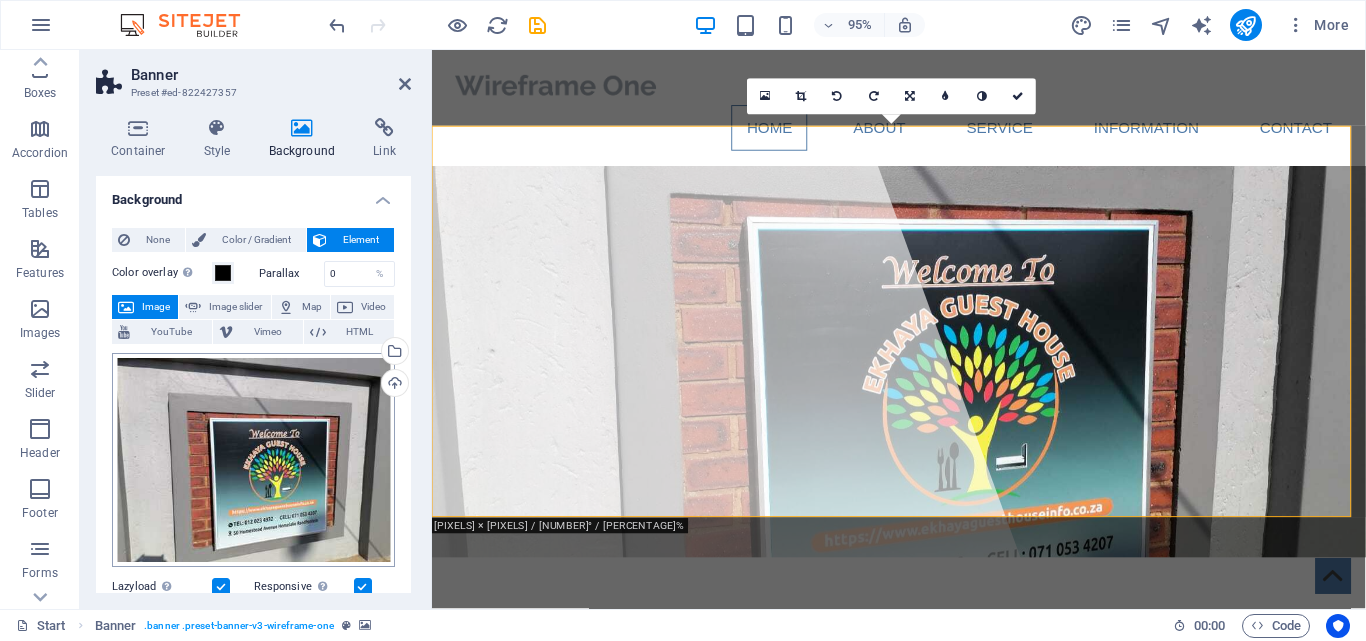 click on "[DOMAIN] Start Favorites Elements Columns Content Boxes Accordion Tables Features Images Slider Header Footer Forms Marketing Collections Banner Preset #[ALPHANUMERIC]
Container Style Background Link Size Height Default px rem % vh vw Min. height [NUMBER] None px rem % vh vw Width Default px rem % em vh vw Min. width None px rem % vh vw Content width Default Custom width Width Default px rem % em vh vw Min. width None px rem % vh vw Default padding Custom spacing Default content width and padding can be changed under Design. Edit design Layout (Flexbox) Alignment Determines the flex direction. Default Main axis Determine how elements should behave along the main axis inside this container (justify content). Default Side axis Control the vertical direction of the element inside of the container (align items). Default Wrap Default On Off Fill Default Accessibility Role None Alert Article Banner Comment None" at bounding box center [683, 320] 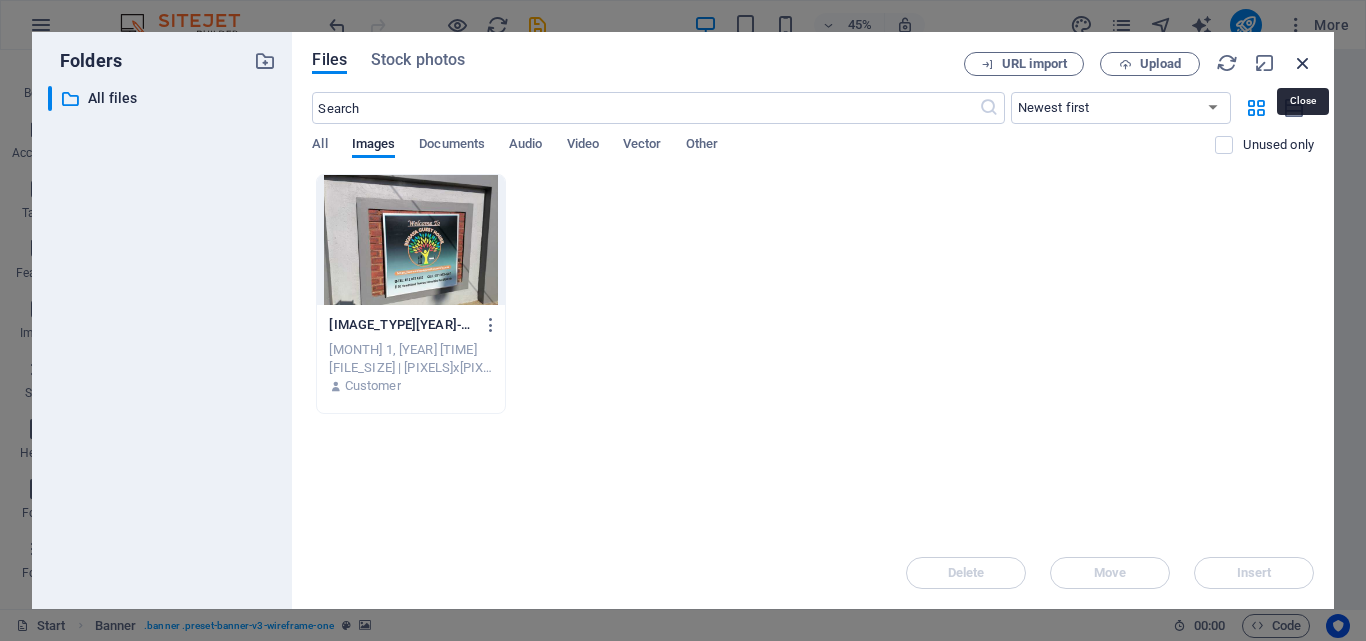 click at bounding box center (1303, 63) 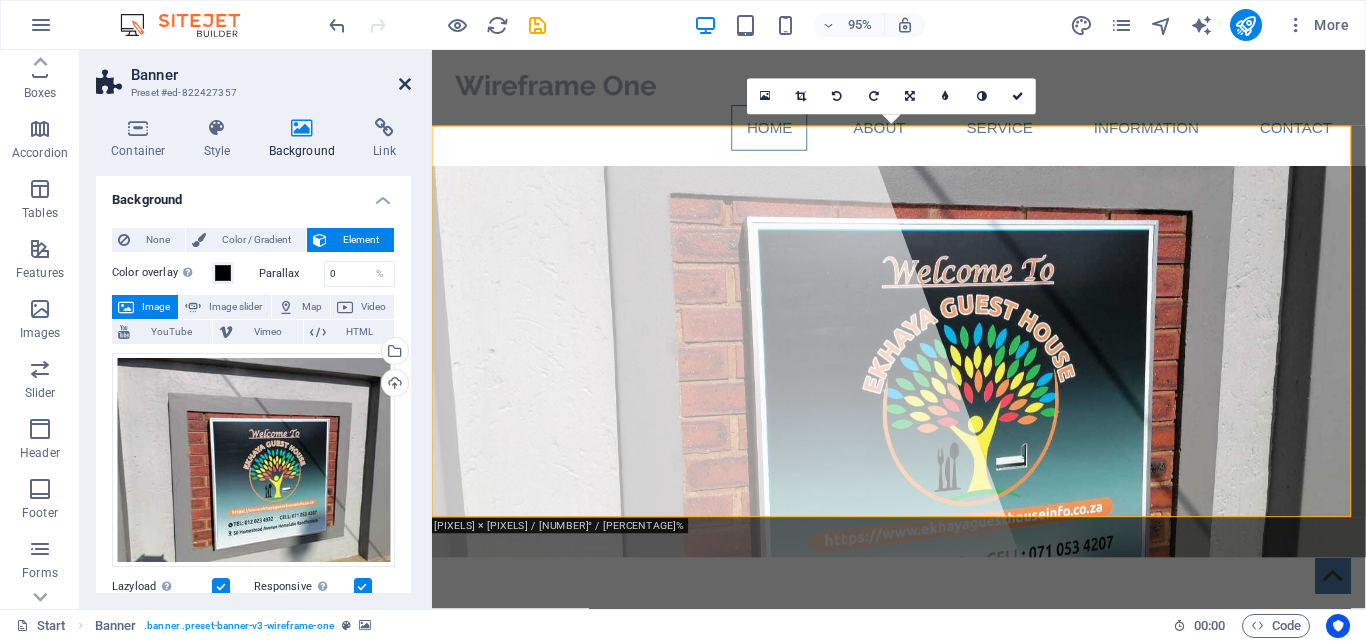 click at bounding box center [405, 84] 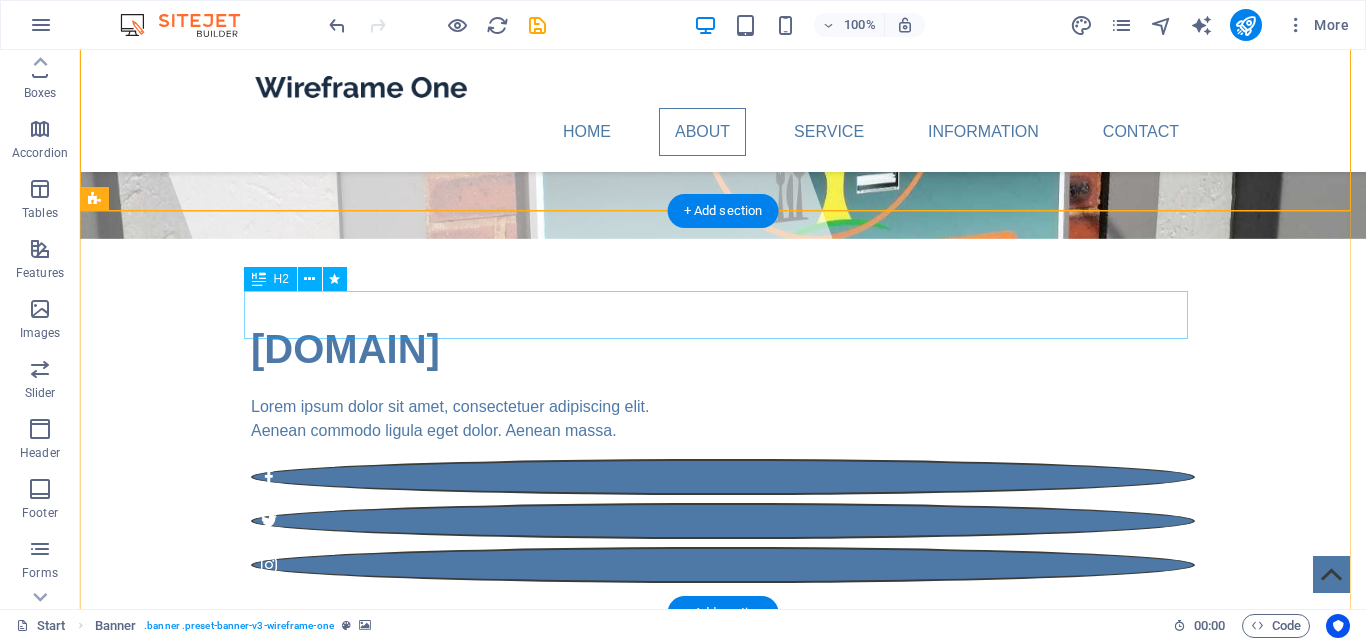 scroll, scrollTop: 300, scrollLeft: 0, axis: vertical 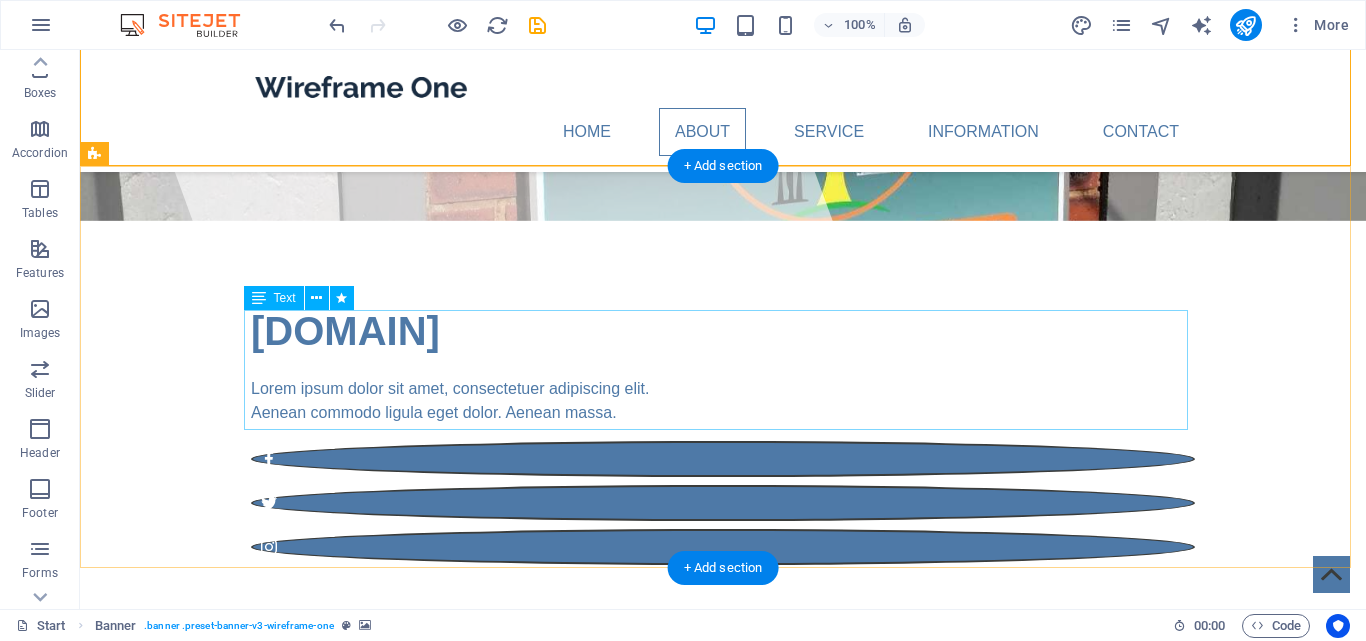 click on "Lorem ipsum dolor sitope amet, consectetur adipisicing elitip. Massumenda, dolore, cum vel modi asperiores consequatur suscipit quidem ducimus eveniet iure expedita consecteture odiogil voluptatum similique fugit voluptates atem accusamus quae quas dolorem tenetur facere tempora maiores adipisci reiciendis accusantium voluptatibus id voluptate tempore dolor harum nisi amet! Nobis, eaque. Aenean commodo ligula eget dolor. Lorem ipsum dolor sit amet, consectetuer adipiscing elit leget odiogil voluptatum similique fugit voluptates dolor. Libero assumenda, dolore, cum vel modi asperiores consequatur." at bounding box center [723, 849] 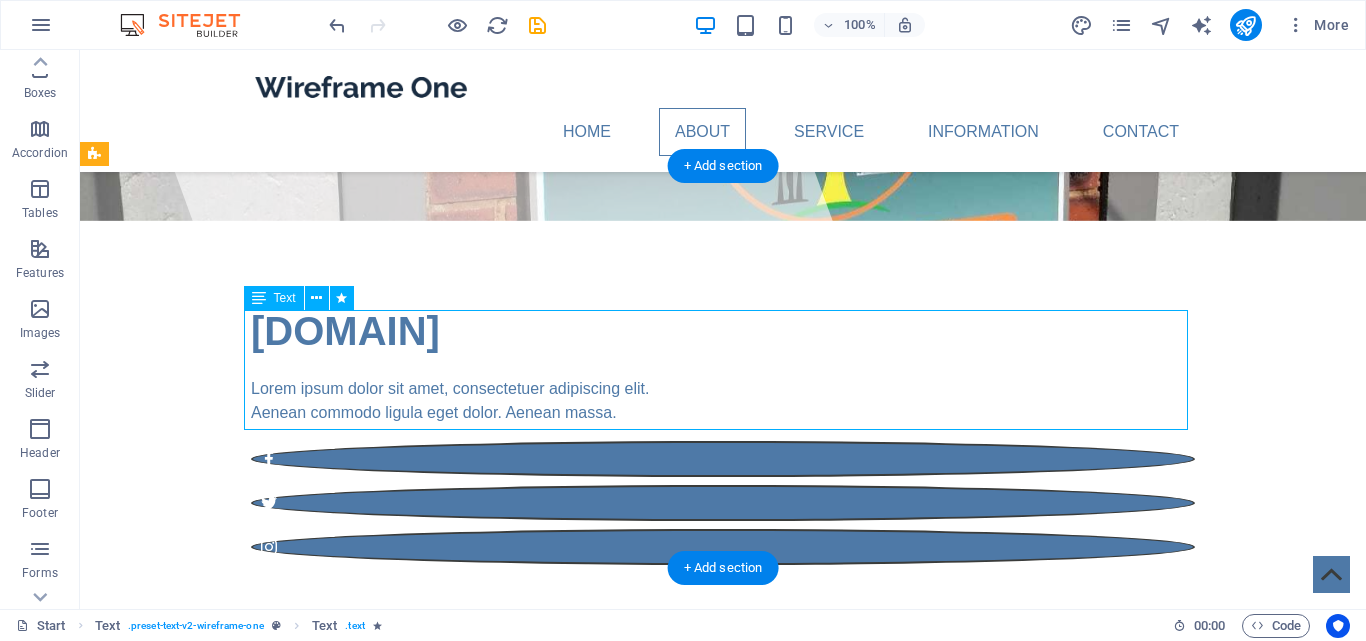 click on "Lorem ipsum dolor sitope amet, consectetur adipisicing elitip. Massumenda, dolore, cum vel modi asperiores consequatur suscipit quidem ducimus eveniet iure expedita consecteture odiogil voluptatum similique fugit voluptates atem accusamus quae quas dolorem tenetur facere tempora maiores adipisci reiciendis accusantium voluptatibus id voluptate tempore dolor harum nisi amet! Nobis, eaque. Aenean commodo ligula eget dolor. Lorem ipsum dolor sit amet, consectetuer adipiscing elit leget odiogil voluptatum similique fugit voluptates dolor. Libero assumenda, dolore, cum vel modi asperiores consequatur." at bounding box center (723, 849) 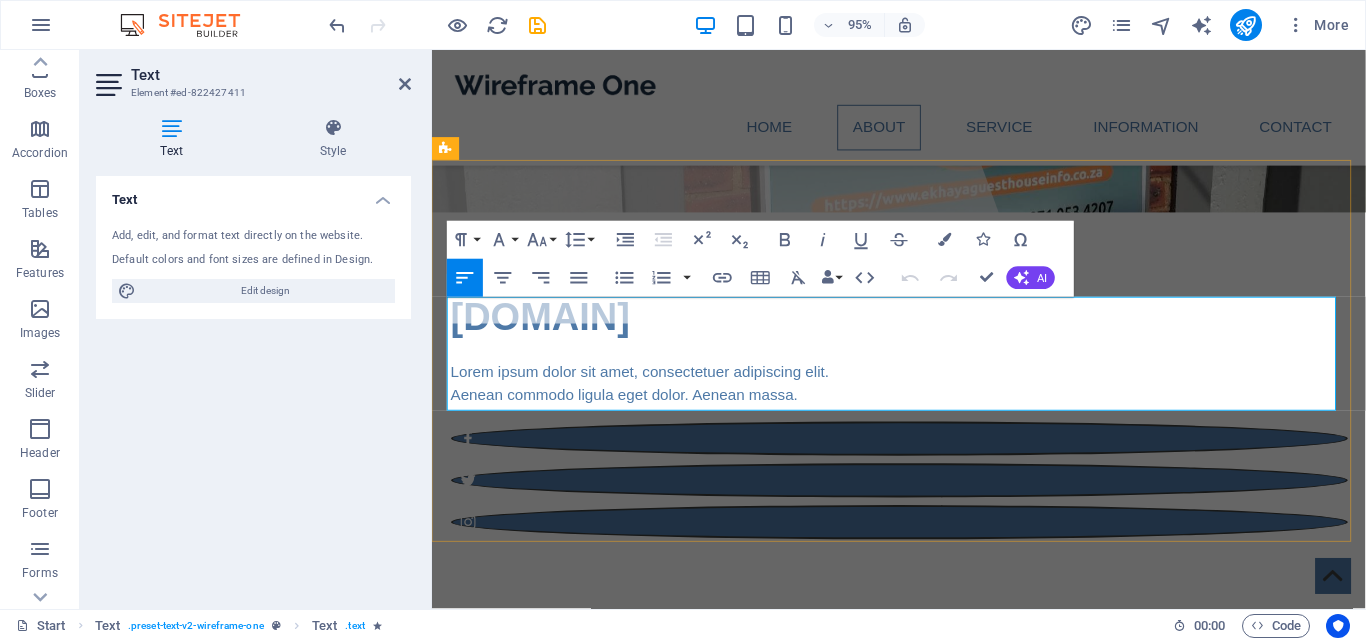 drag, startPoint x: 534, startPoint y: 324, endPoint x: 469, endPoint y: 328, distance: 65.12296 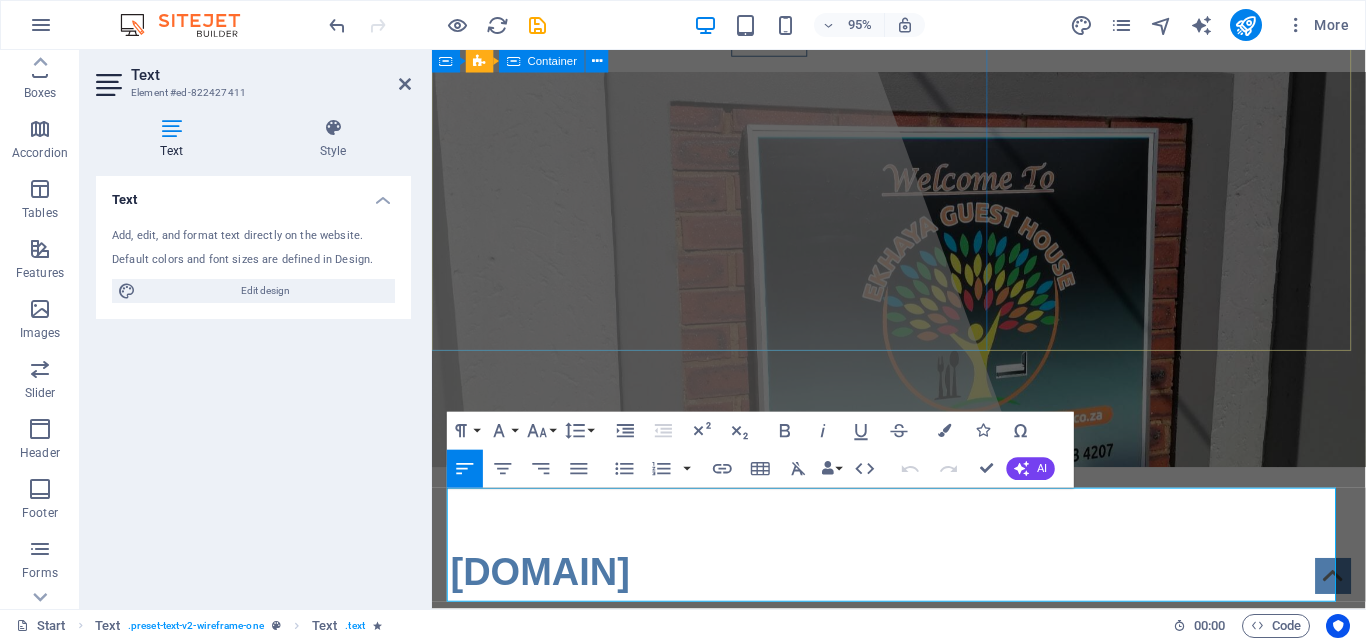 scroll, scrollTop: 0, scrollLeft: 0, axis: both 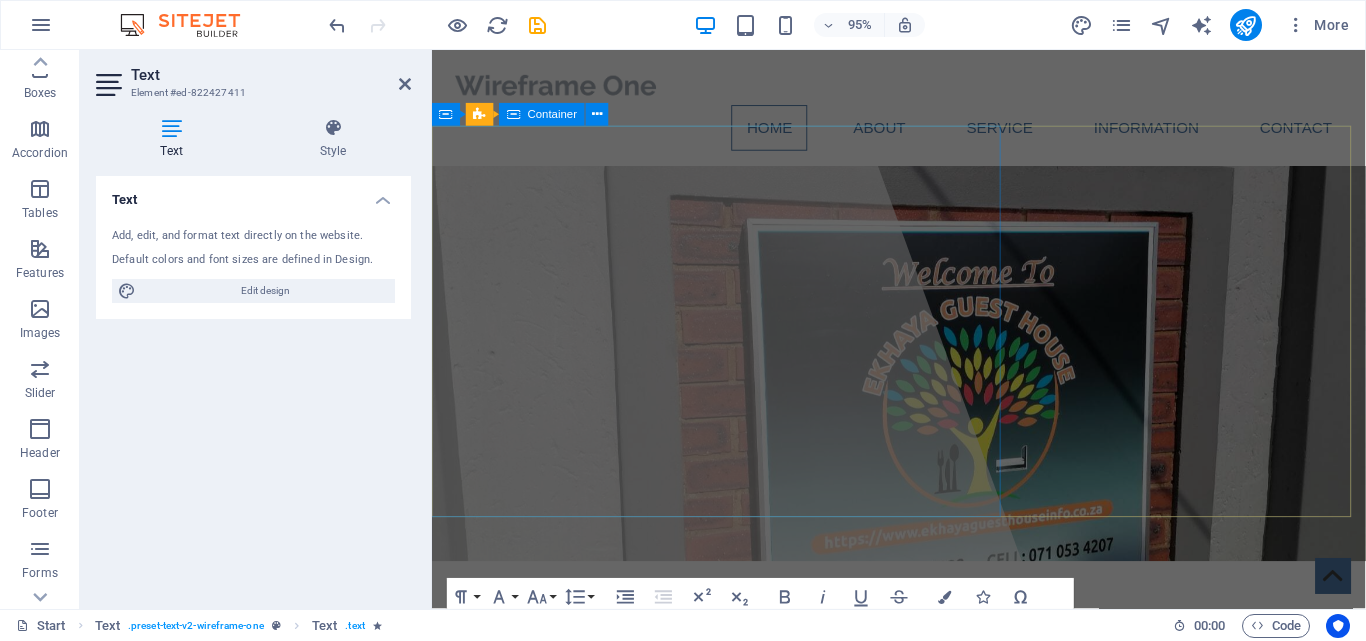 click at bounding box center (643, 344) 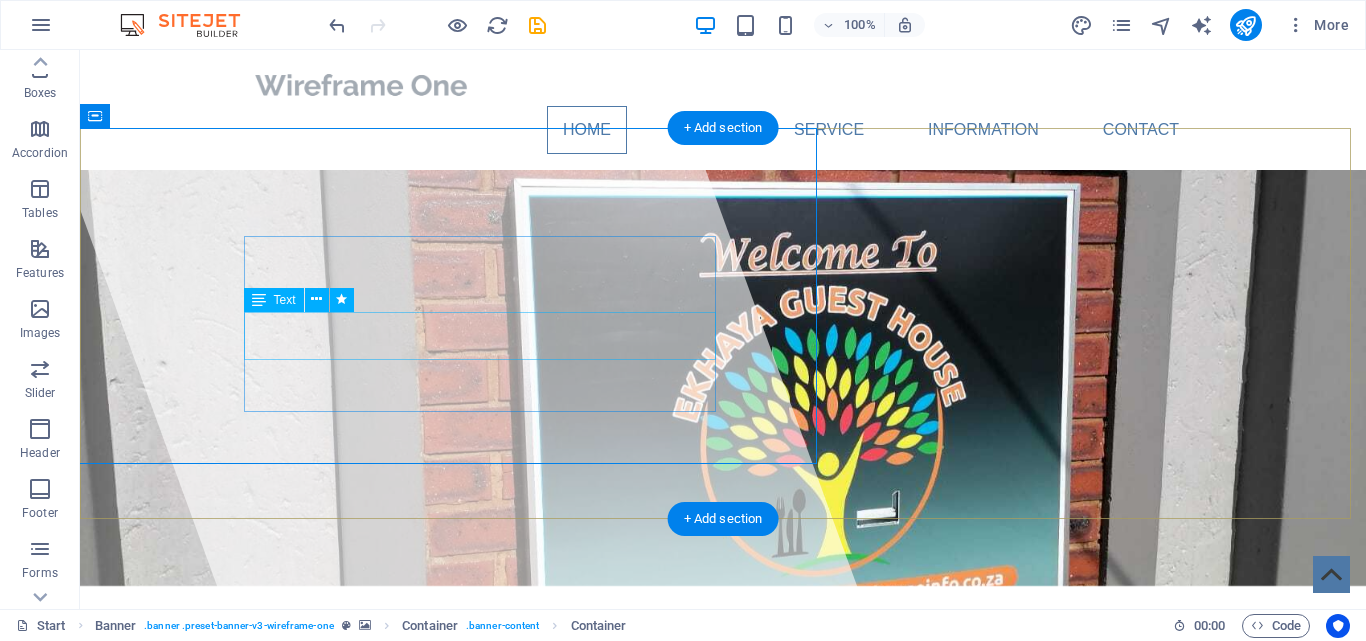 scroll, scrollTop: 0, scrollLeft: 0, axis: both 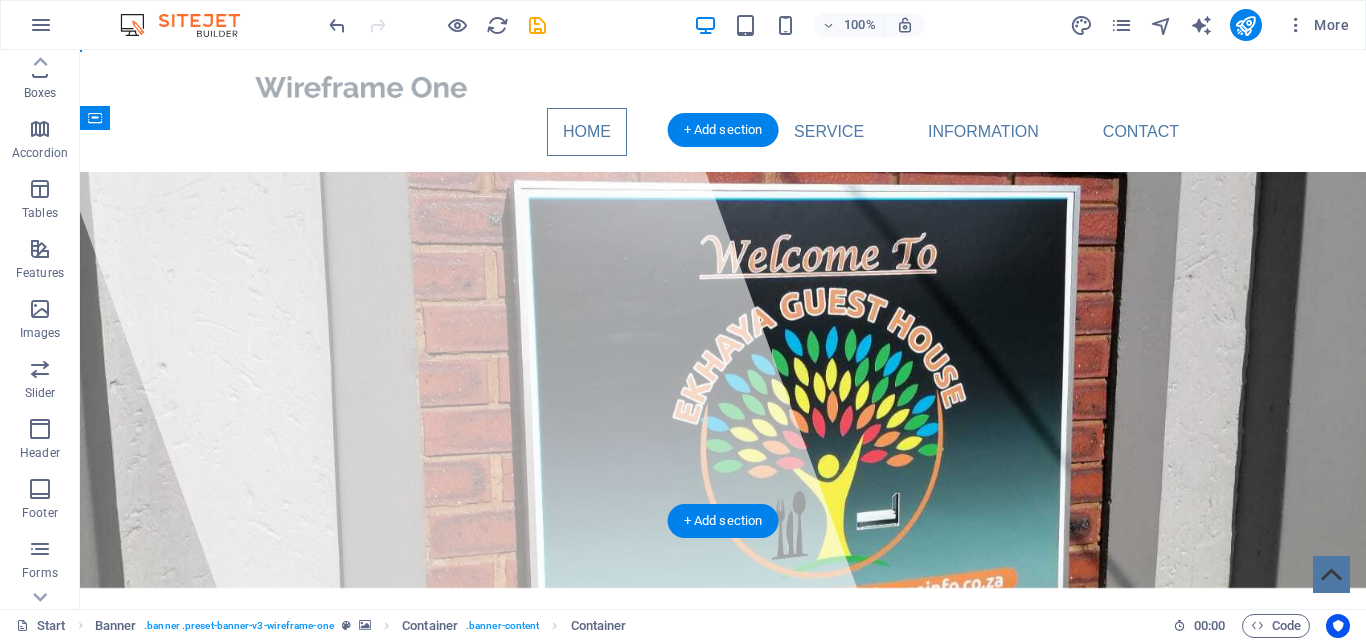 drag, startPoint x: 341, startPoint y: 286, endPoint x: 219, endPoint y: 236, distance: 131.8484 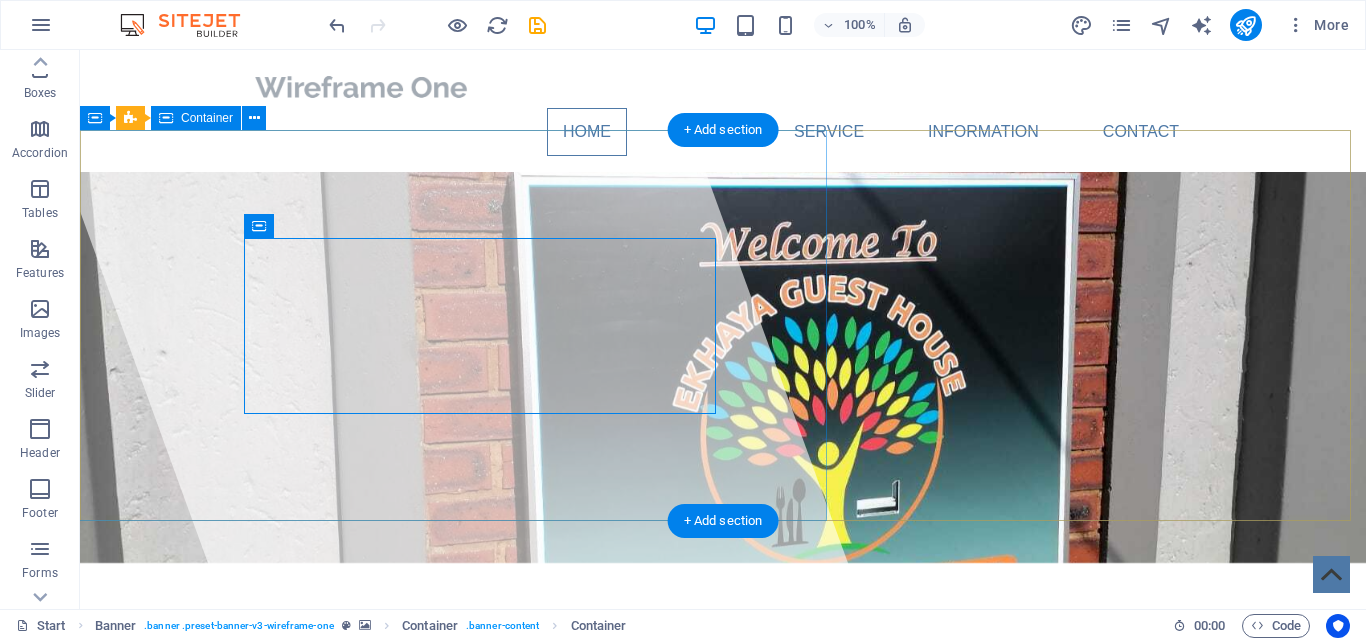 click at bounding box center (442, 329) 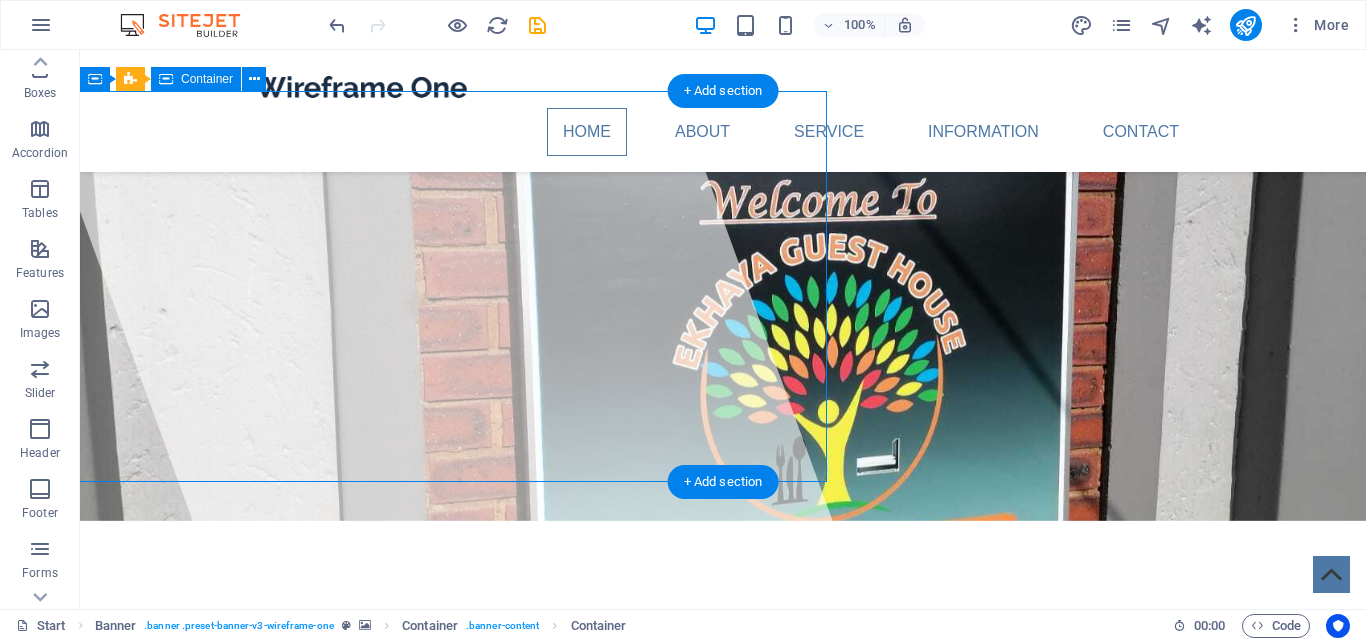 scroll, scrollTop: 100, scrollLeft: 0, axis: vertical 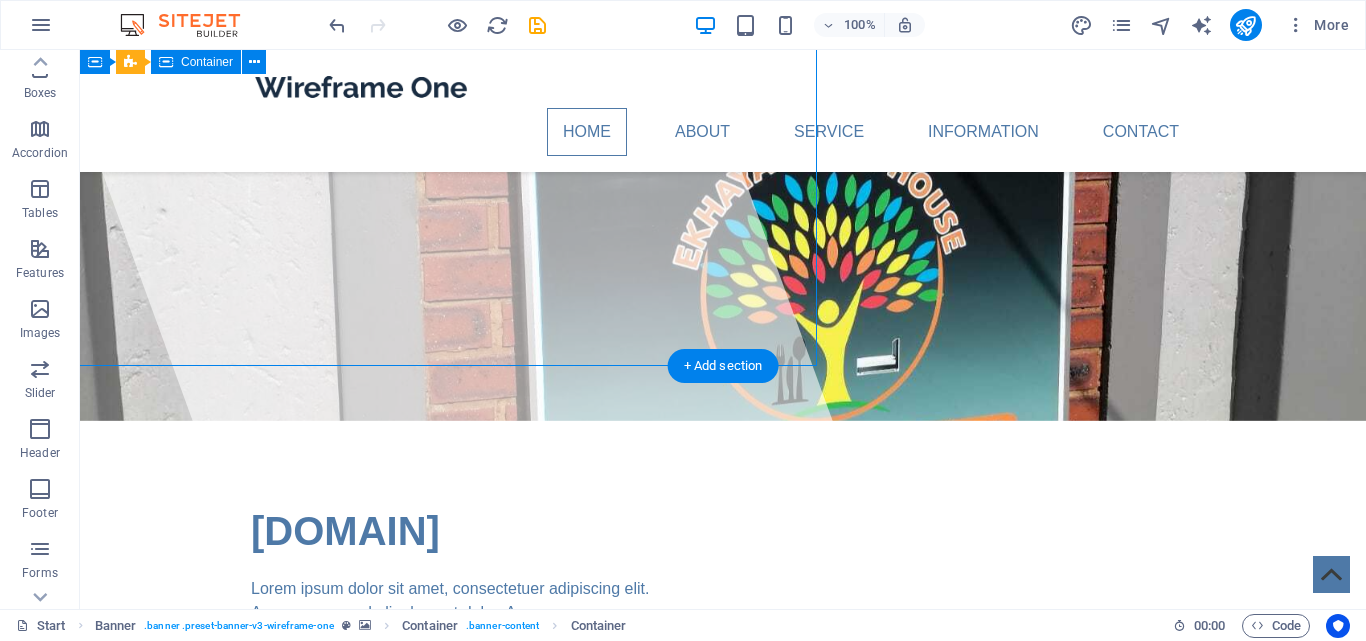 click at bounding box center [442, 229] 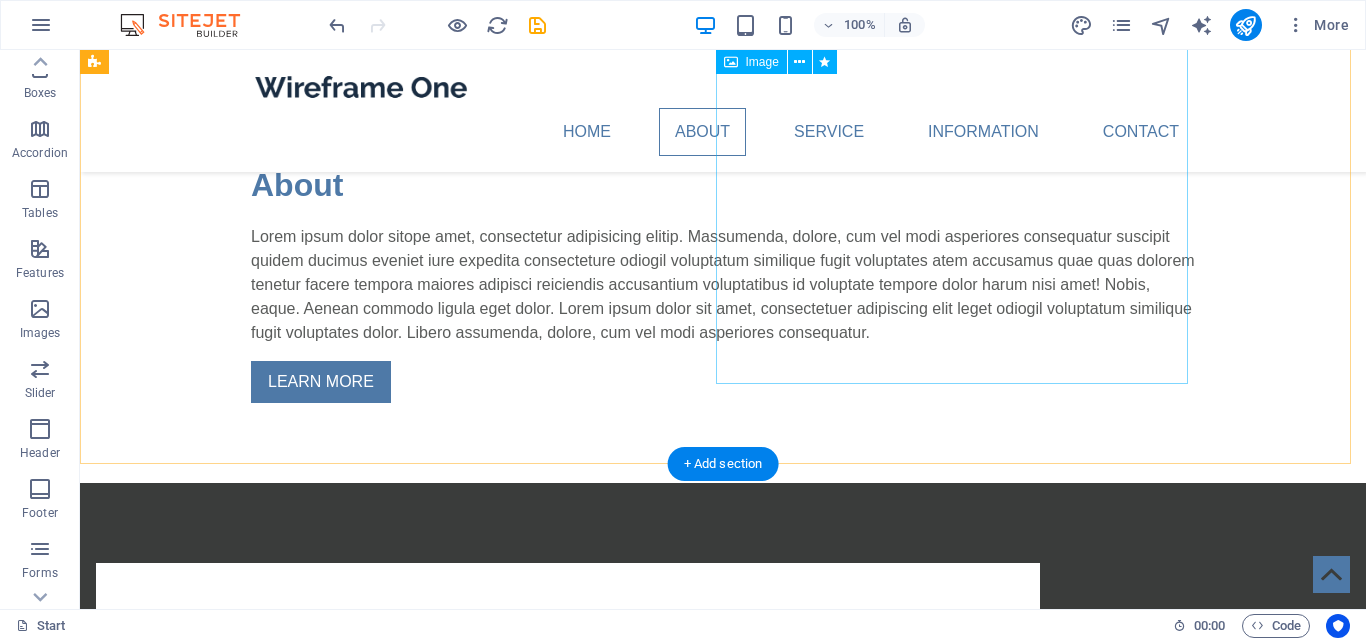 scroll, scrollTop: 900, scrollLeft: 0, axis: vertical 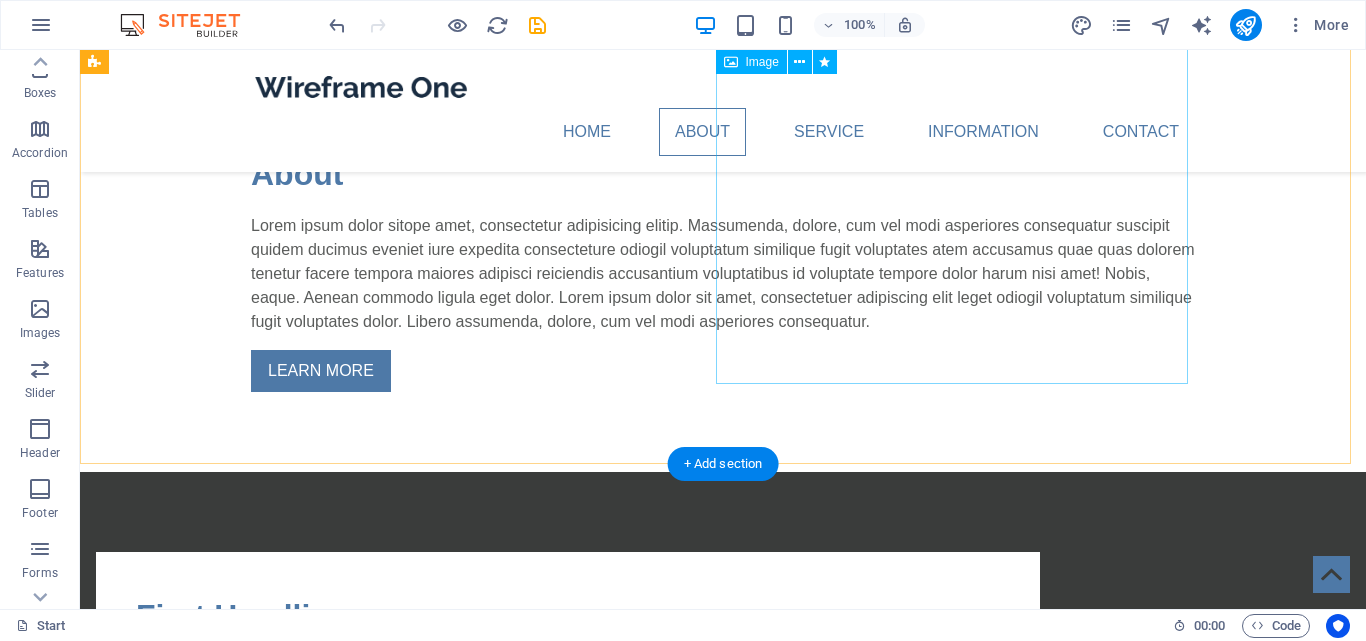 click at bounding box center [568, 1055] 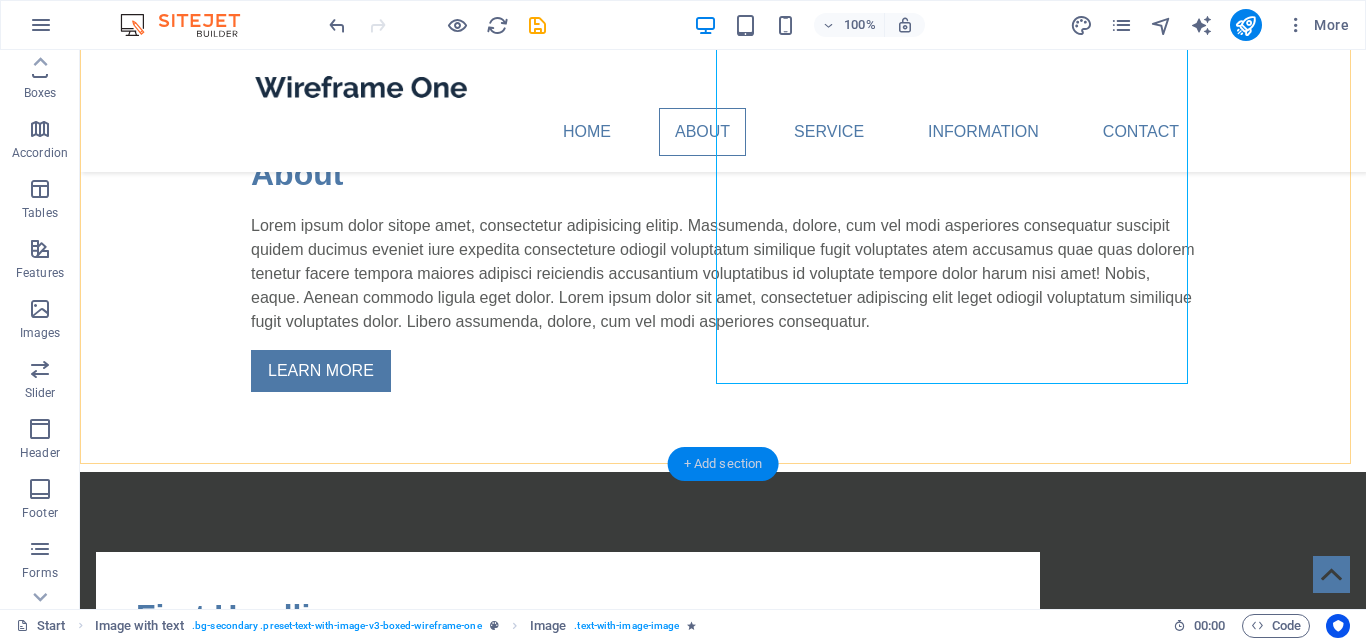 click on "+ Add section" at bounding box center [723, 464] 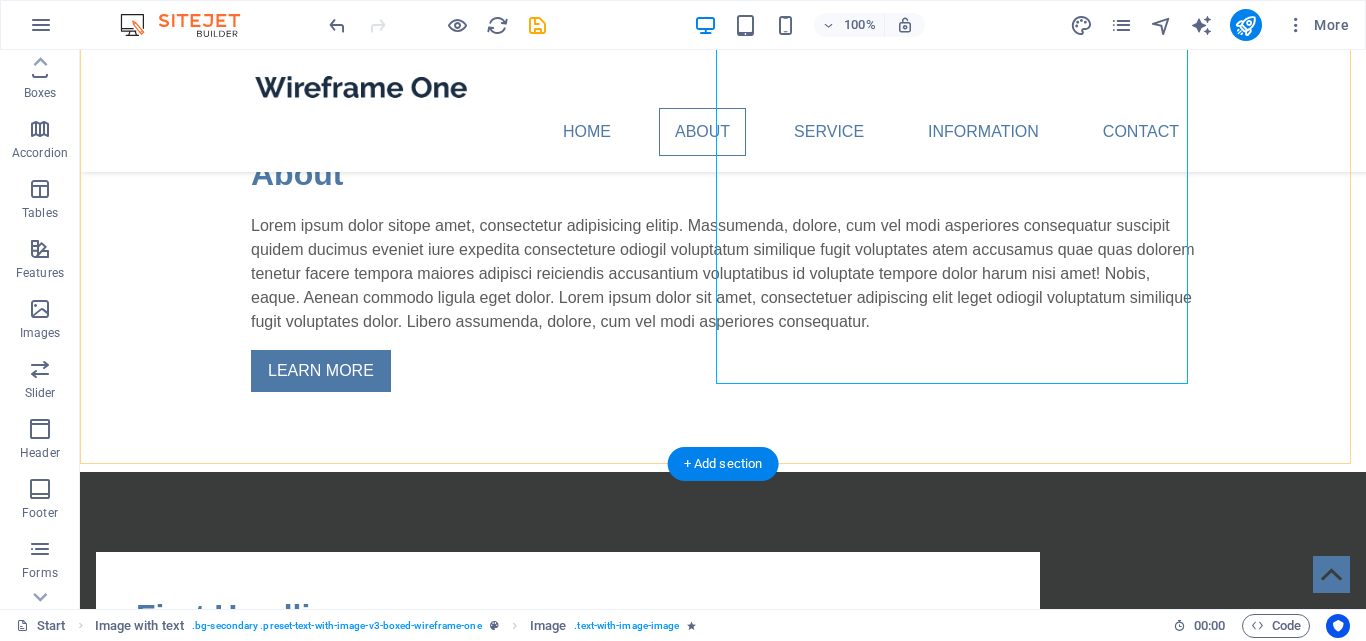click on "First Headline Lorem ipsum dolor sit amet, consectetuer adipiscing elit. Aenean commodo ligula eget dolor. Lorem ipsum dolor sit amet, consectetuer adipiscing elit leget dolor. Lorem ipsum dolor sit amet, consectetuer adipiscing elit. Aenean commodo ligula eget dolor. Lorem ipsum dolor sit amet, consectetuer adipiscing elit dolor consectetuer adipiscing elit leget dolor. Lorem elit saget ipsum dolor sit amet, consectetuer." at bounding box center (568, 672) 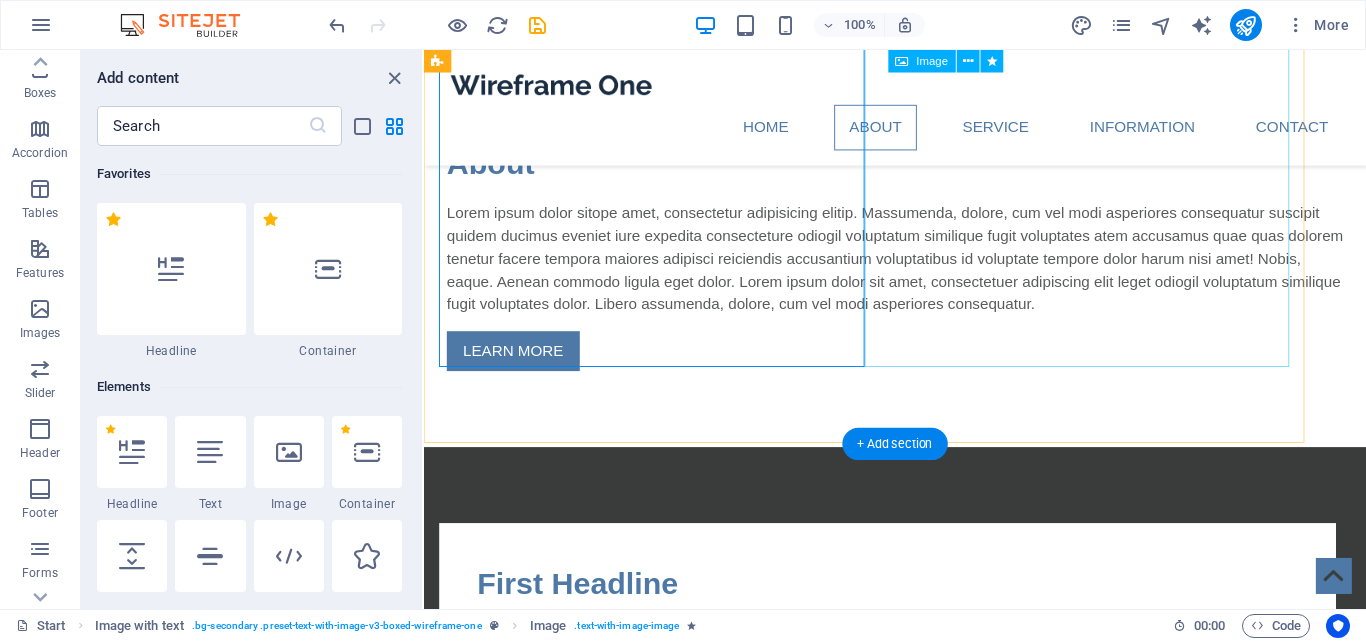 scroll, scrollTop: 700, scrollLeft: 0, axis: vertical 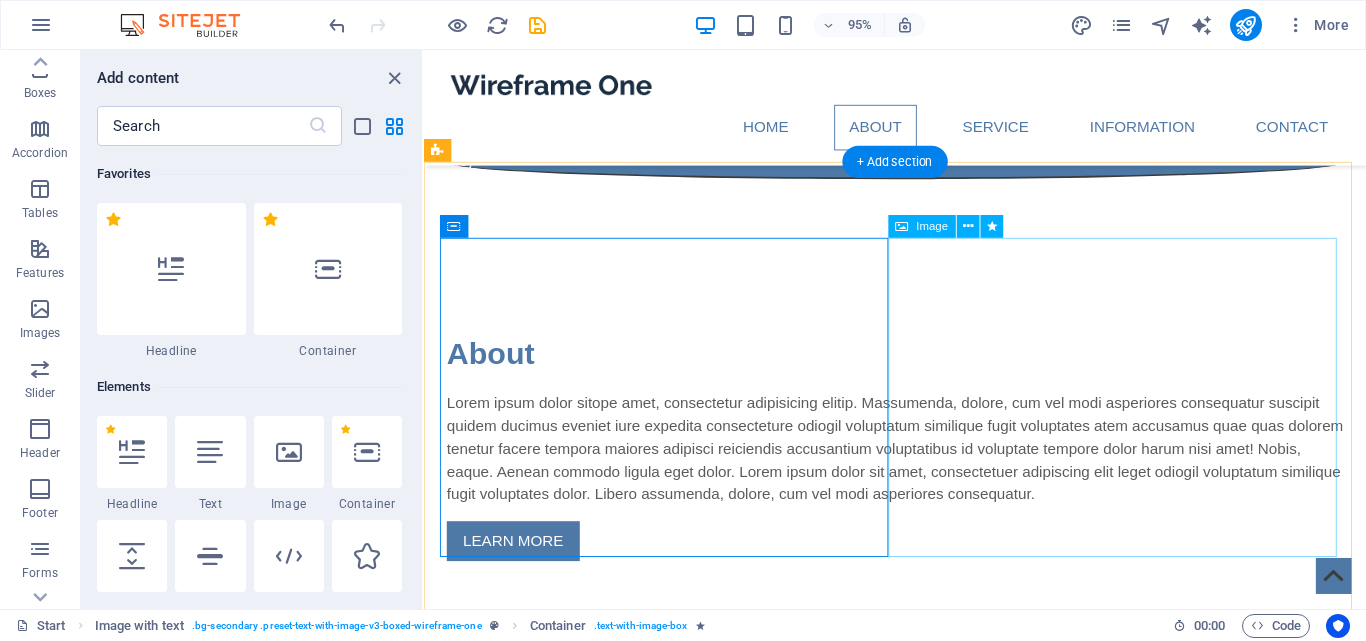click at bounding box center [912, 1251] 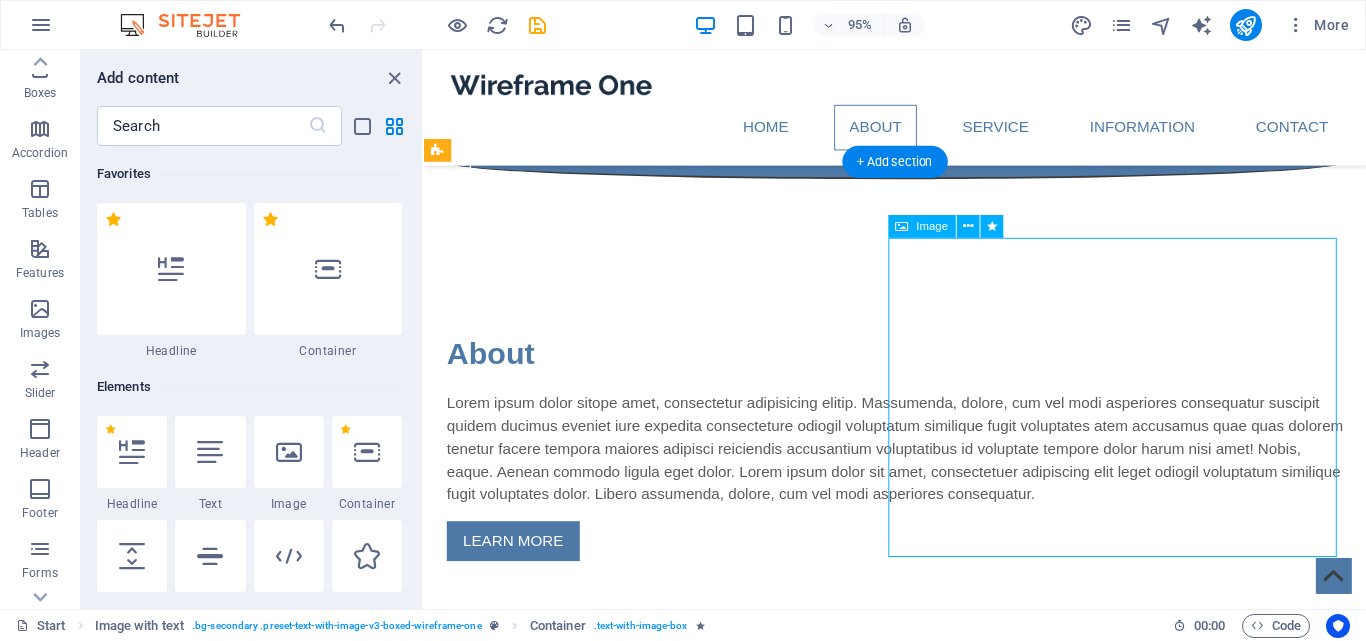 scroll, scrollTop: 3499, scrollLeft: 0, axis: vertical 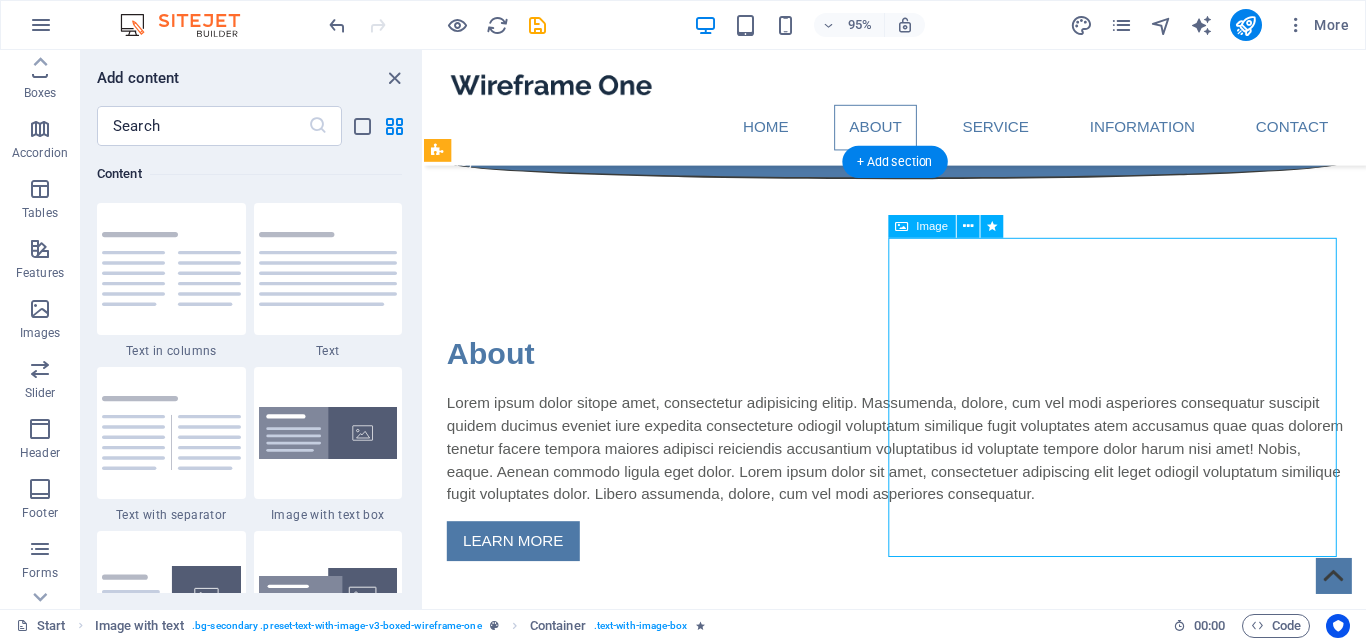 click at bounding box center (912, 1251) 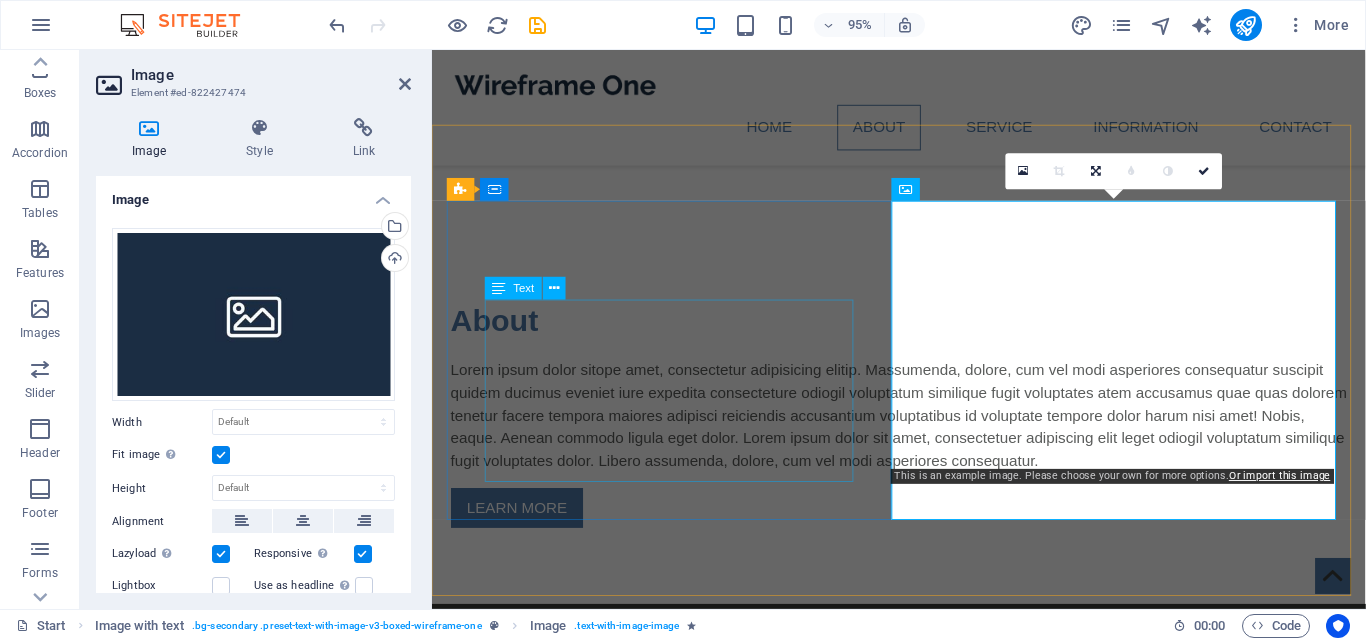scroll, scrollTop: 700, scrollLeft: 0, axis: vertical 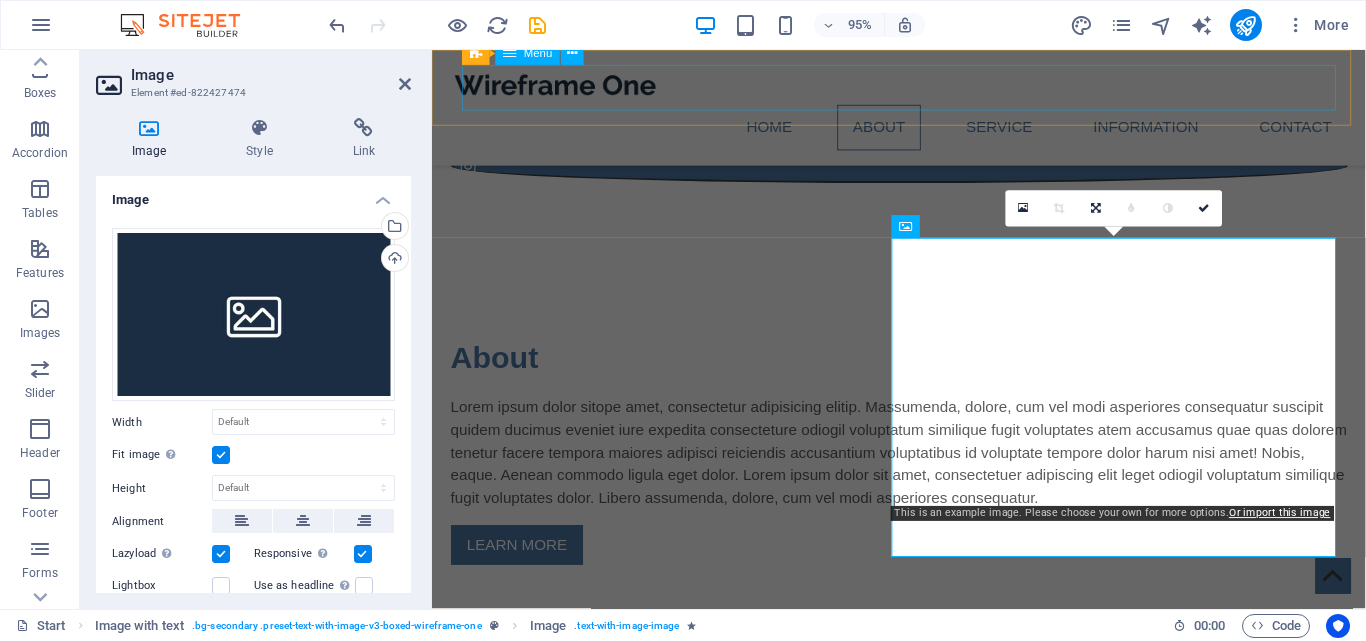 click on "Home About Service Information Contact" at bounding box center (924, 132) 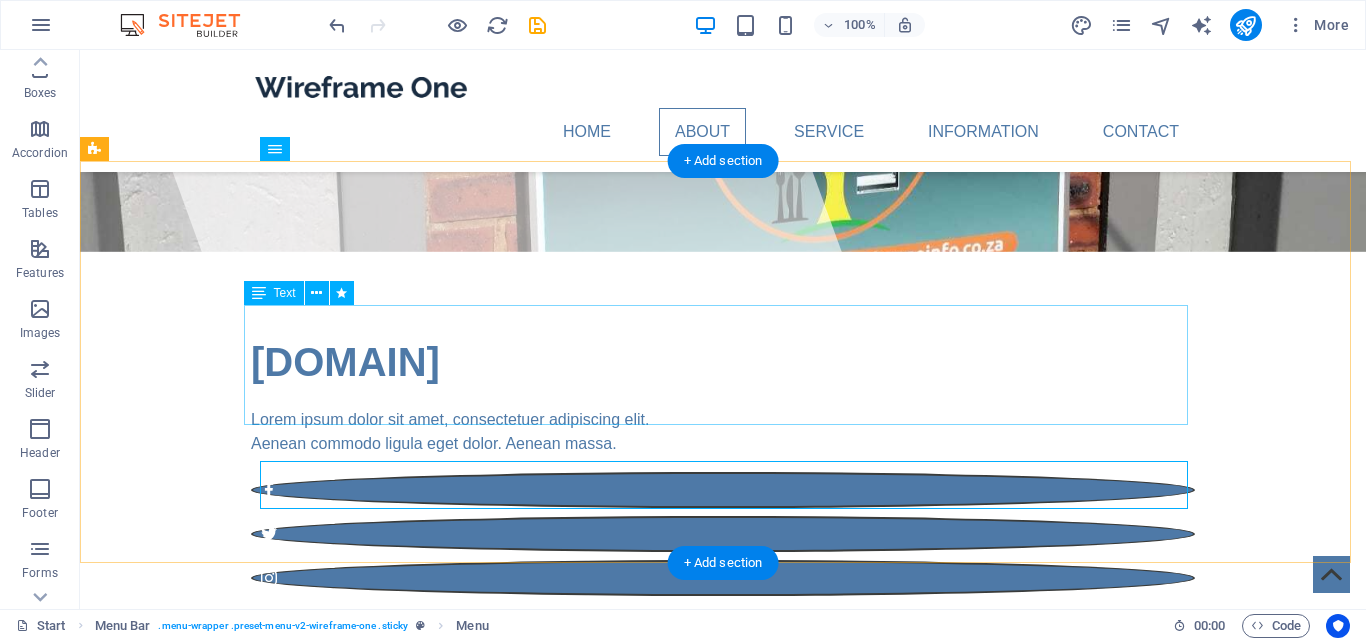 scroll, scrollTop: 200, scrollLeft: 0, axis: vertical 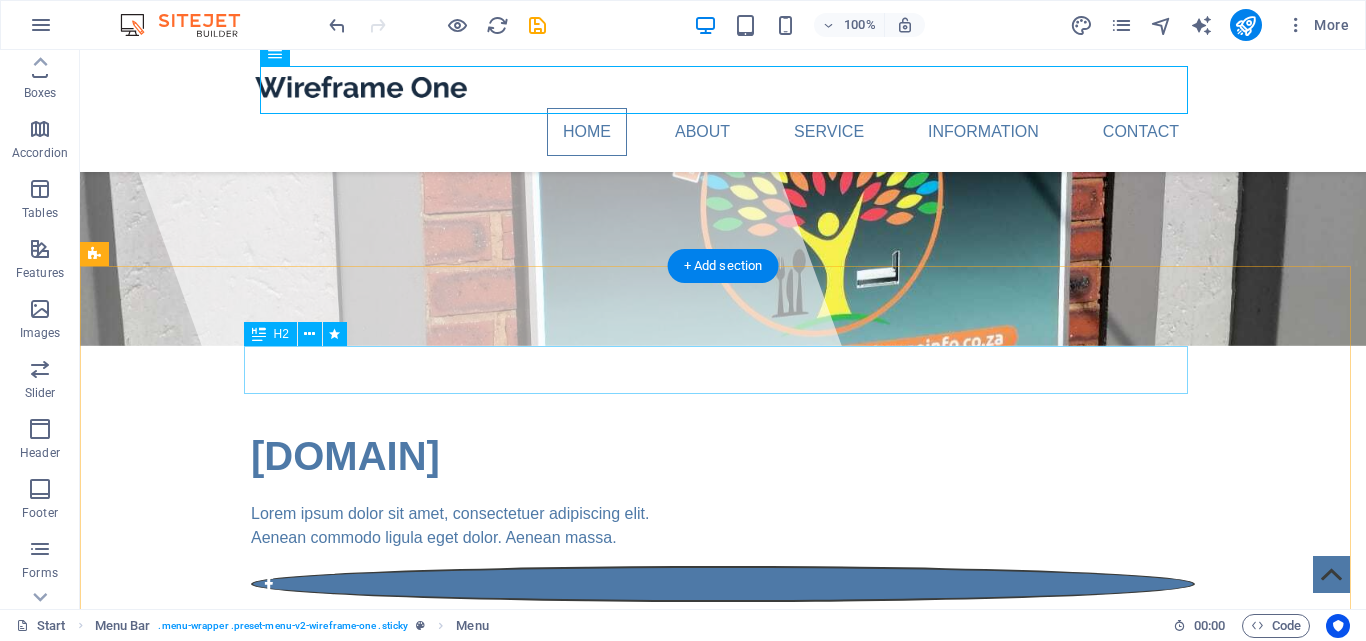 click on "About" at bounding box center [723, 874] 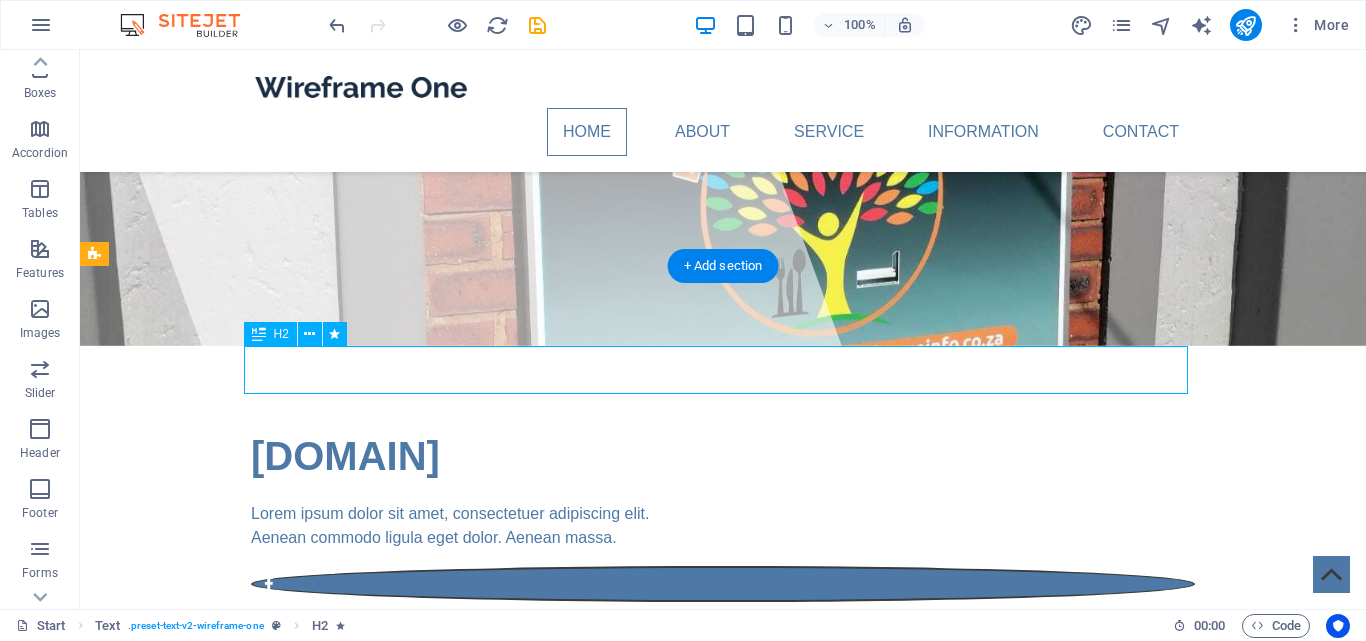 click on "About" at bounding box center (723, 874) 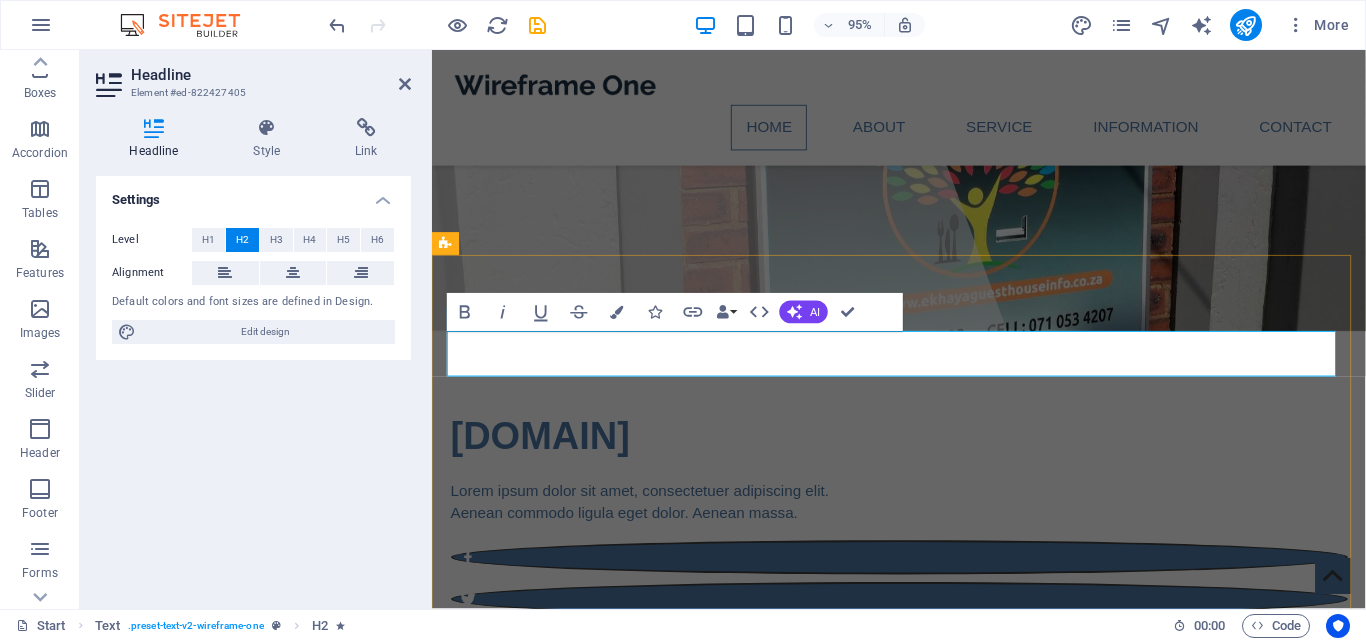 click on "About" at bounding box center [924, 874] 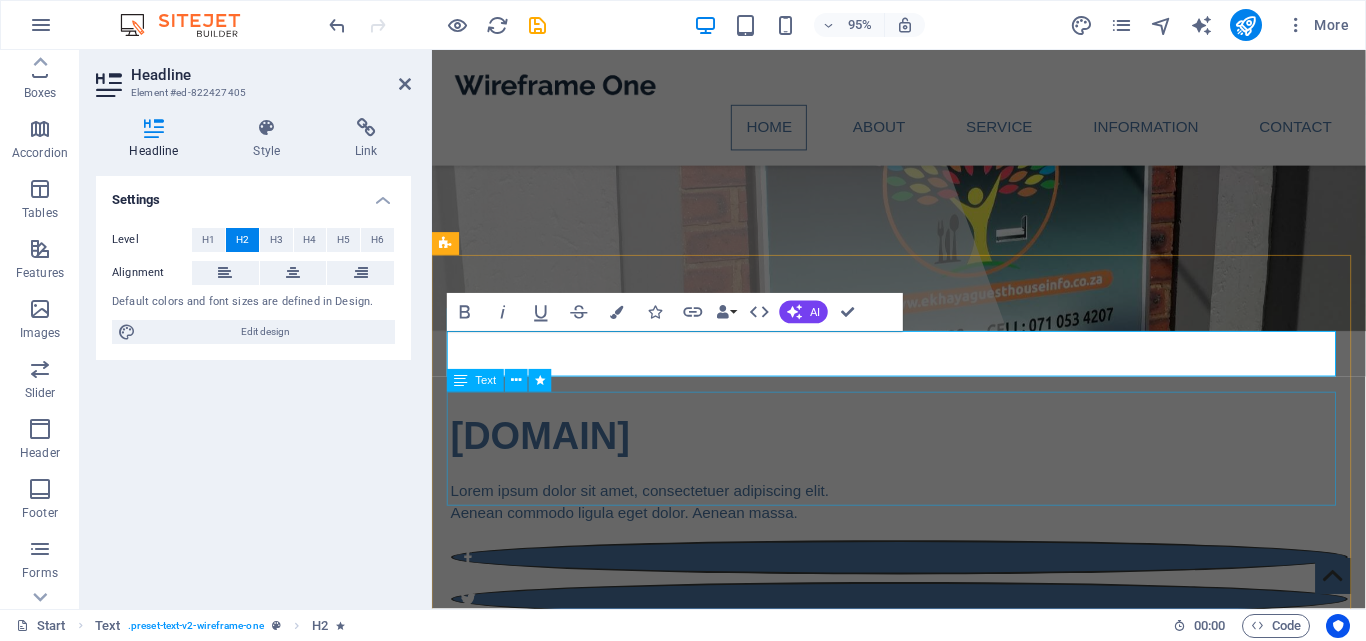 click on "Lorem ipsum dolor sitope amet, consectetur adipisicing elitip. Massumenda, dolore, cum vel modi asperiores consequatur suscipit quidem ducimus eveniet iure expedita consecteture odiogil voluptatum similique fugit voluptates atem accusamus quae quas dolorem tenetur facere tempora maiores adipisci reiciendis accusantium voluptatibus id voluptate tempore dolor harum nisi amet! Nobis, eaque. Aenean commodo ligula eget dolor. Lorem ipsum dolor sit amet, consectetuer adipiscing elit leget odiogil voluptatum similique fugit voluptates dolor. Libero assumenda, dolore, cum vel modi asperiores consequatur." at bounding box center (924, 974) 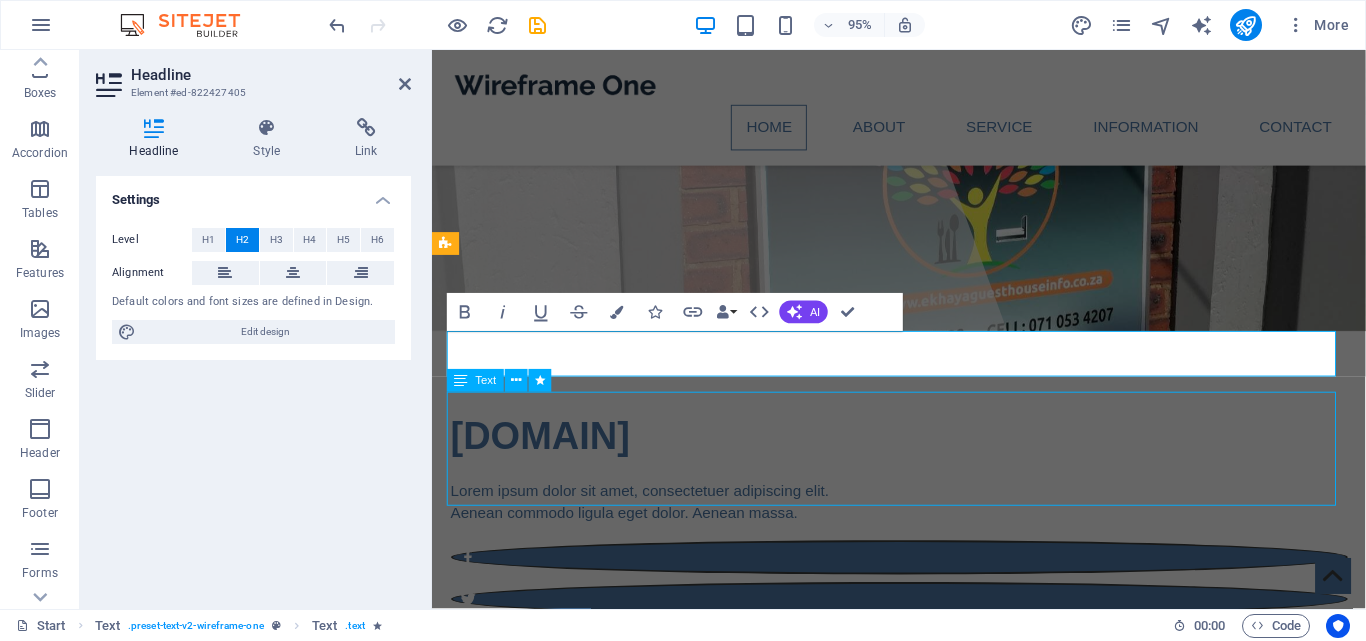 click on "Lorem ipsum dolor sitope amet, consectetur adipisicing elitip. Massumenda, dolore, cum vel modi asperiores consequatur suscipit quidem ducimus eveniet iure expedita consecteture odiogil voluptatum similique fugit voluptates atem accusamus quae quas dolorem tenetur facere tempora maiores adipisci reiciendis accusantium voluptatibus id voluptate tempore dolor harum nisi amet! Nobis, eaque. Aenean commodo ligula eget dolor. Lorem ipsum dolor sit amet, consectetuer adipiscing elit leget odiogil voluptatum similique fugit voluptates dolor. Libero assumenda, dolore, cum vel modi asperiores consequatur." at bounding box center [924, 974] 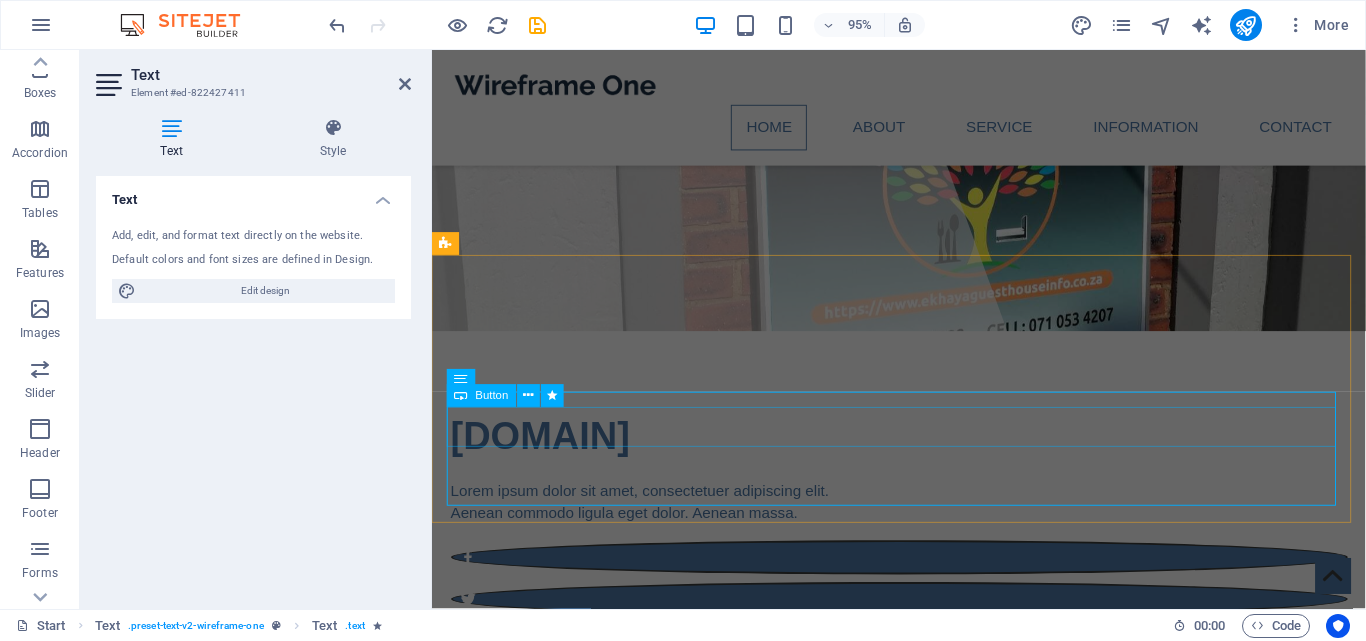 click on "LEARN MORE" at bounding box center (924, 1071) 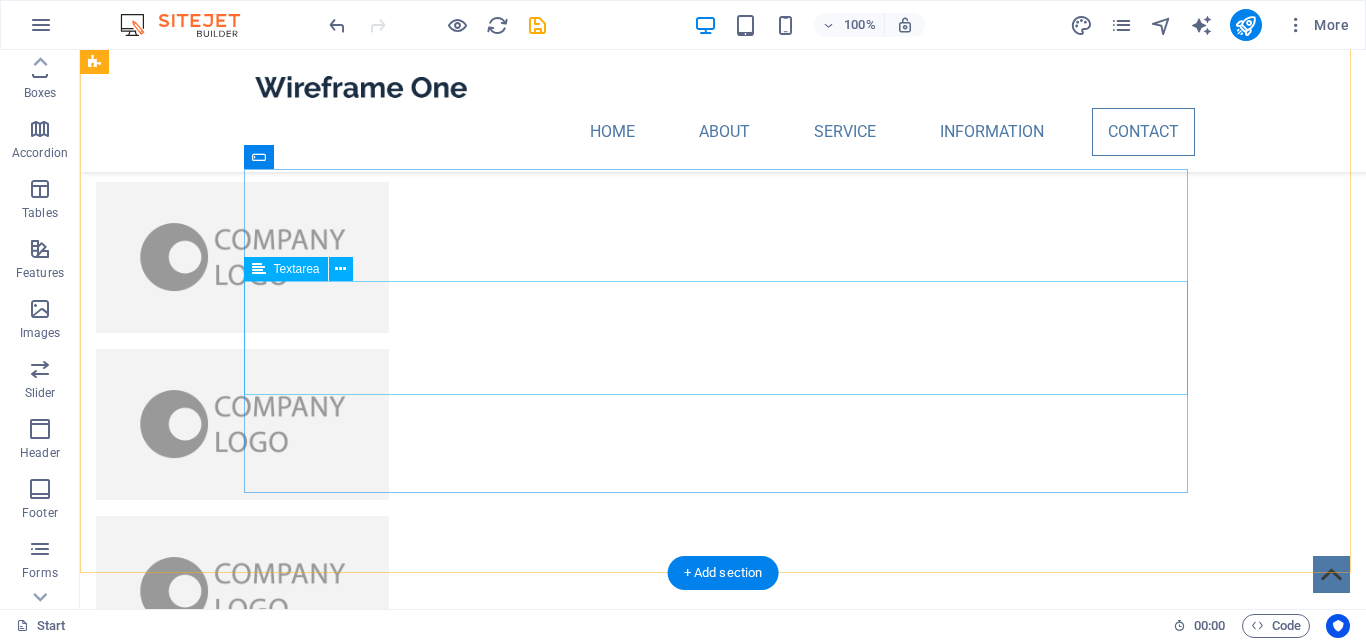 scroll, scrollTop: 3782, scrollLeft: 0, axis: vertical 